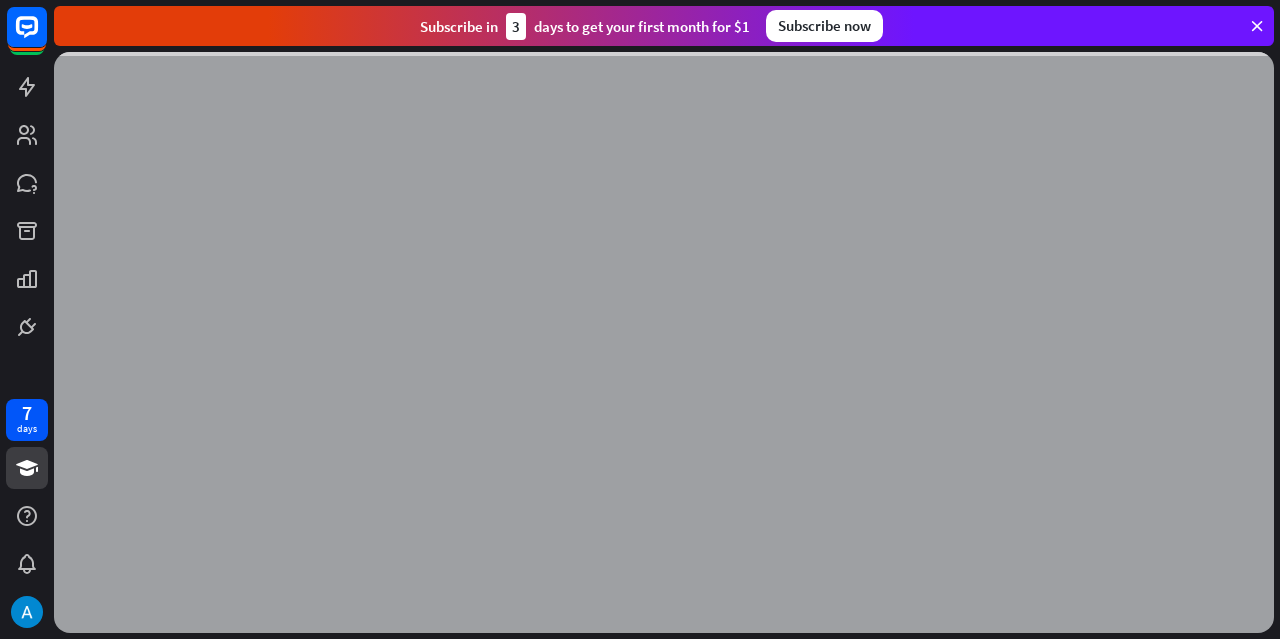 scroll, scrollTop: 0, scrollLeft: 0, axis: both 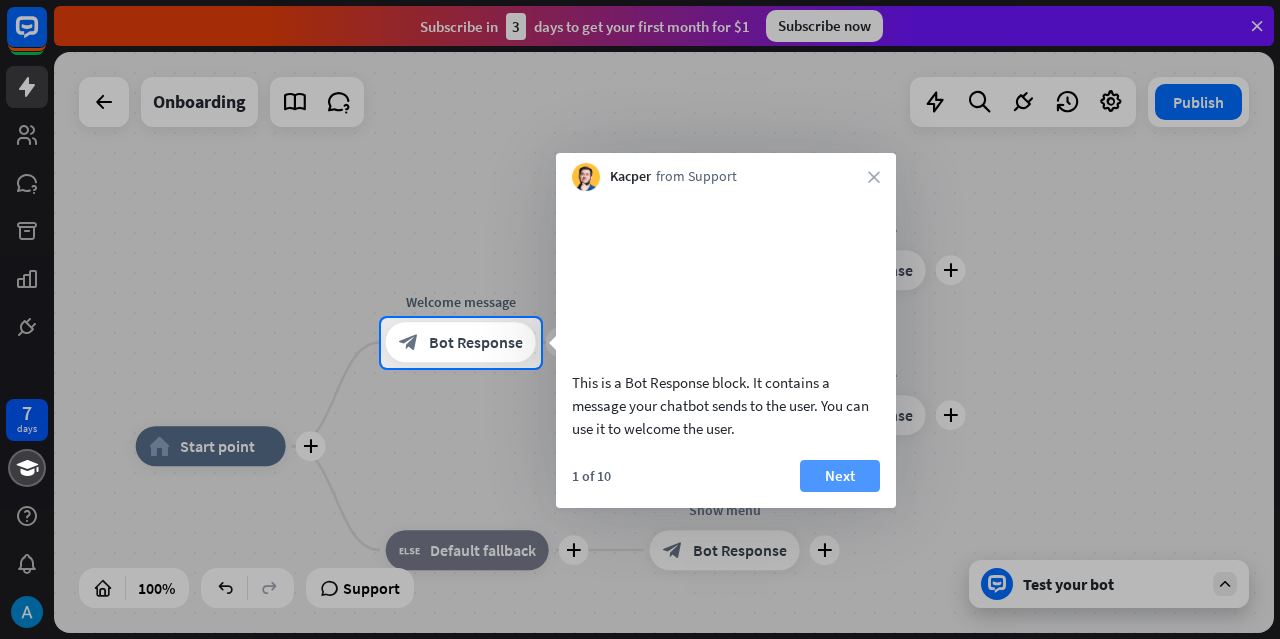 click on "Next" at bounding box center (840, 476) 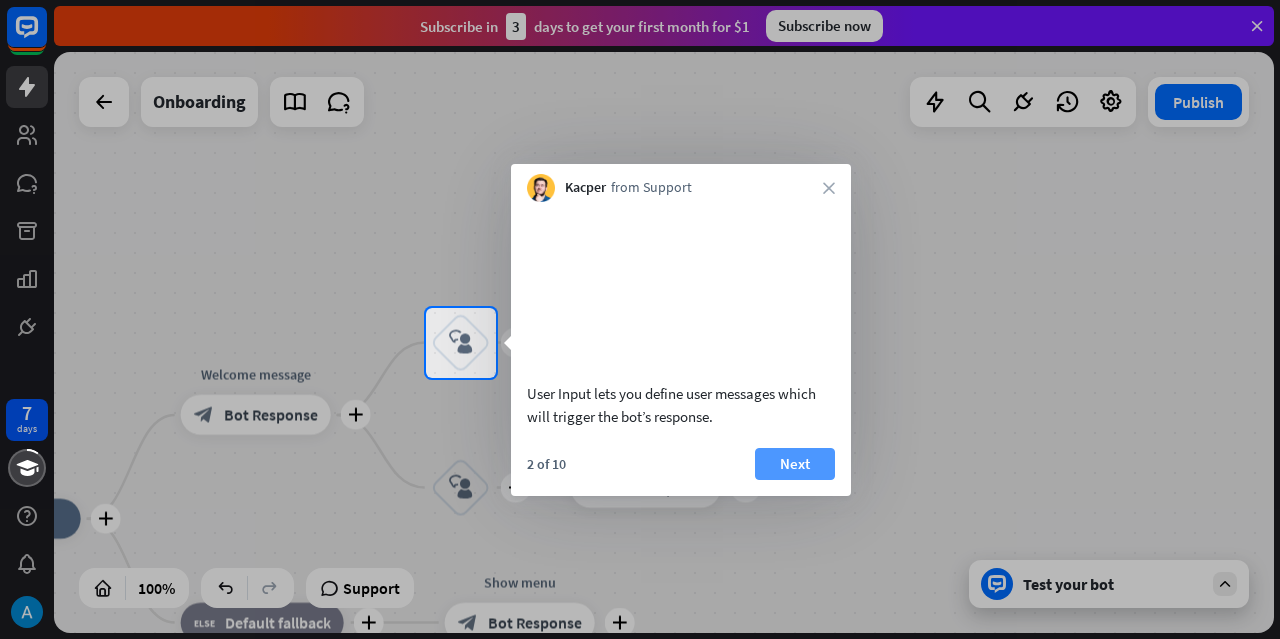 click on "Next" at bounding box center (795, 464) 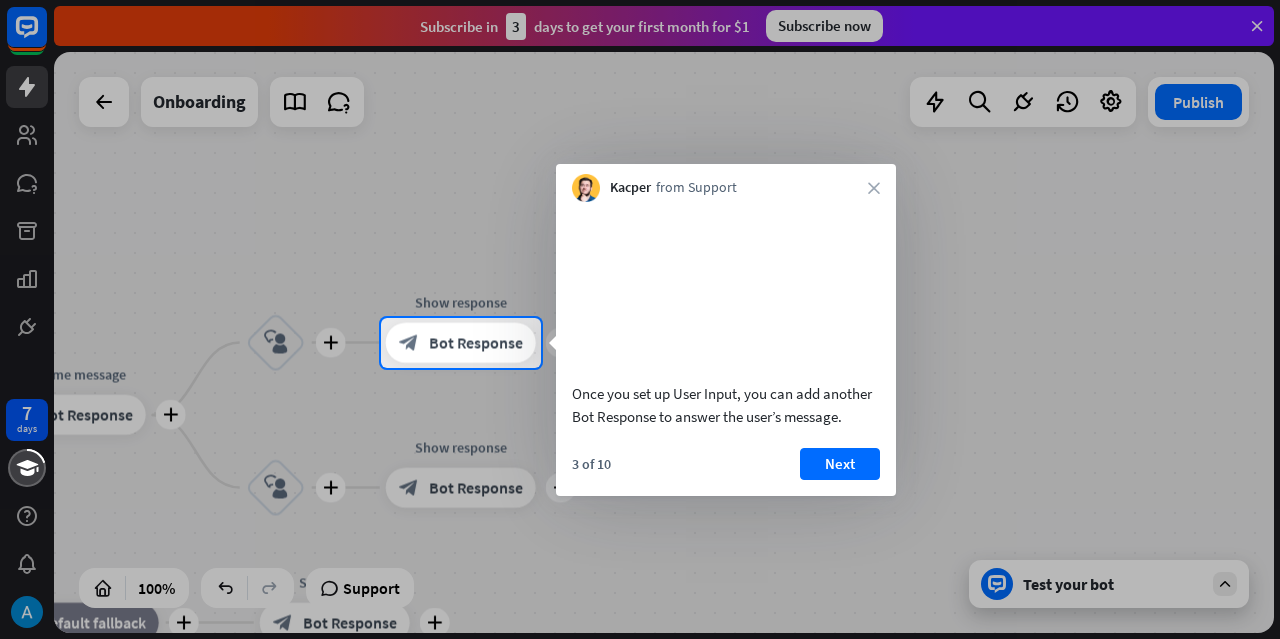 click on "Next" at bounding box center (840, 464) 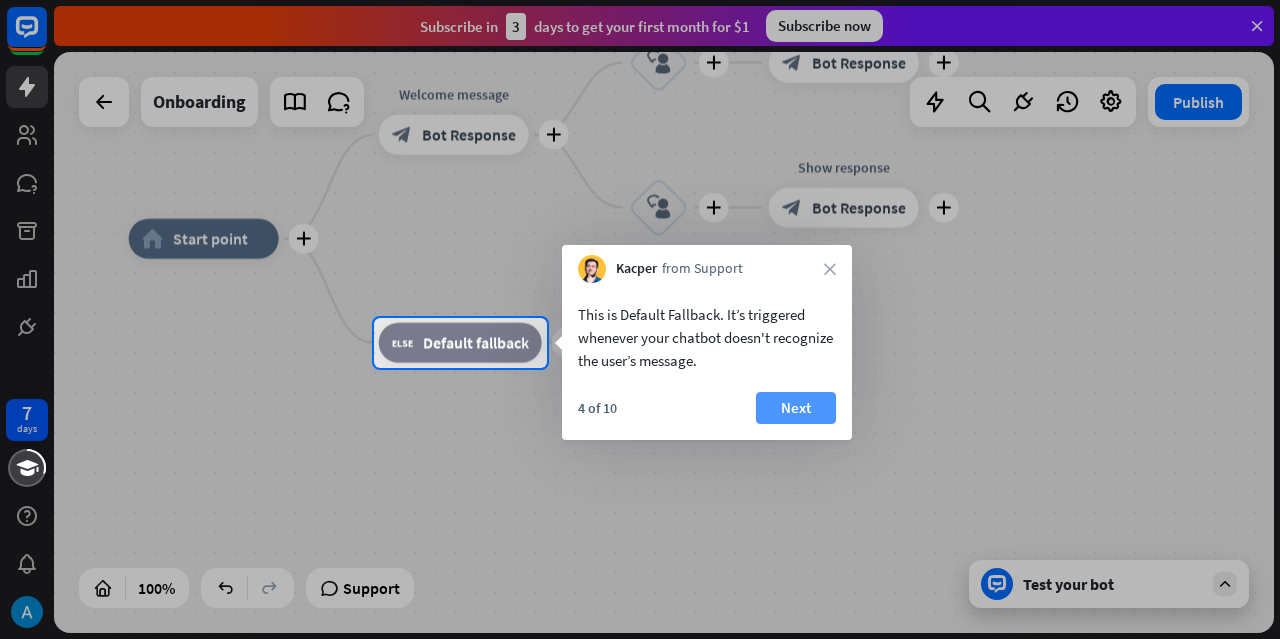 click on "Next" at bounding box center (796, 408) 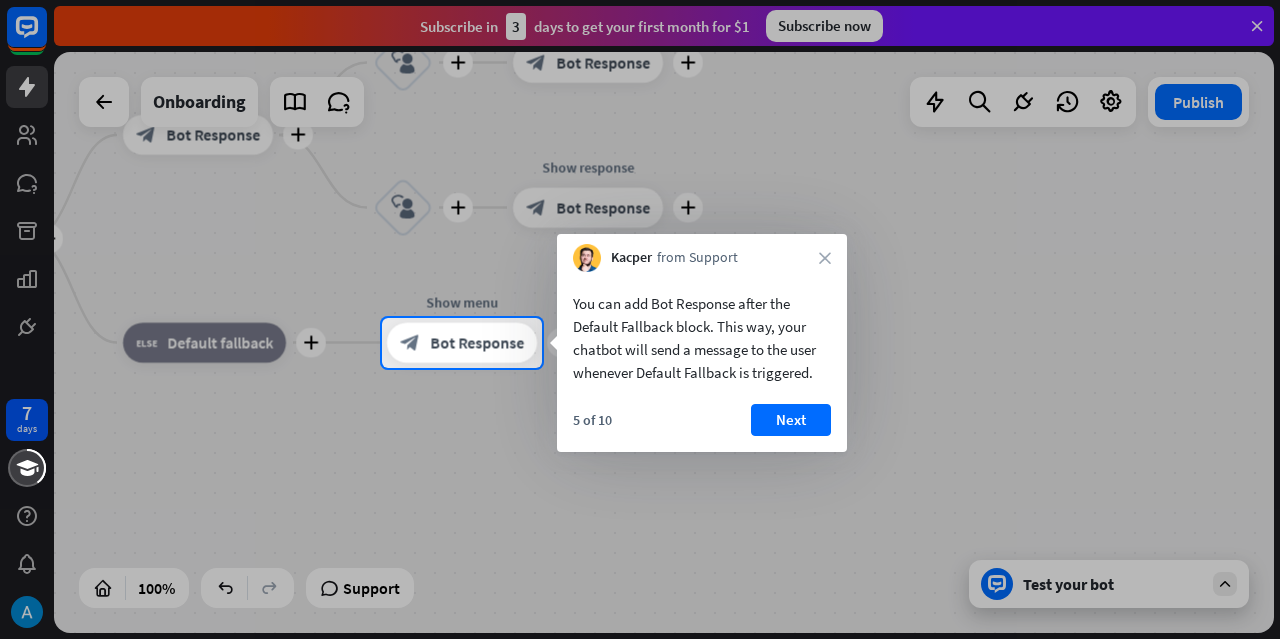 click on "Next" at bounding box center (791, 420) 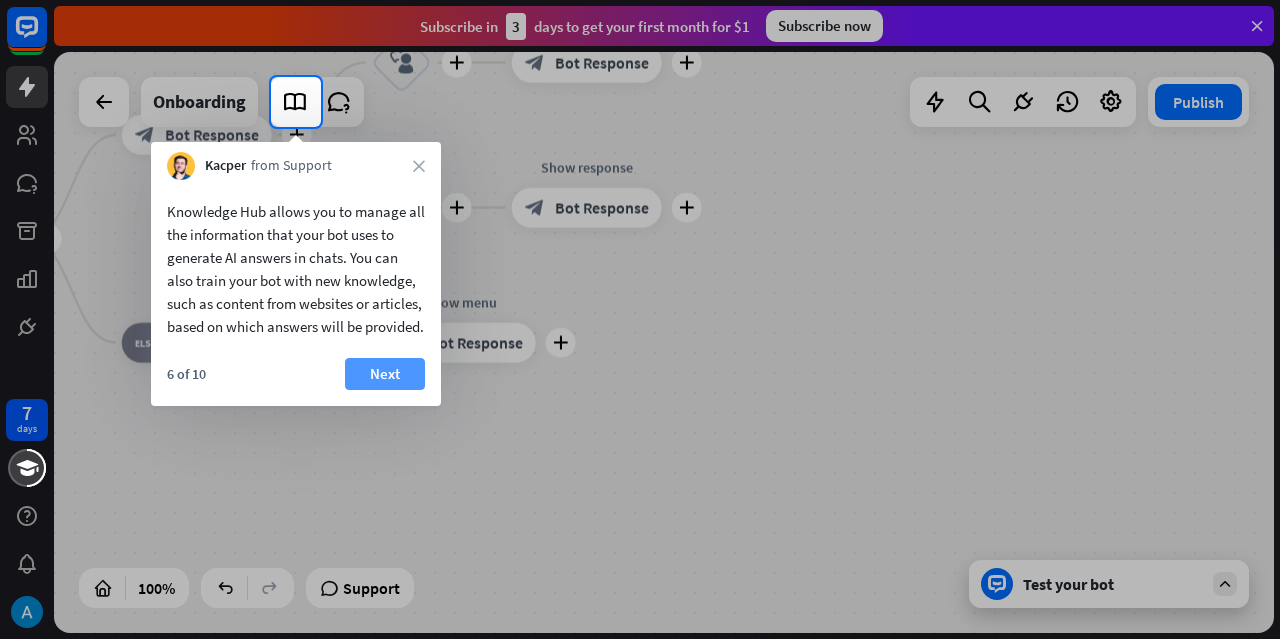 click on "Next" at bounding box center [385, 374] 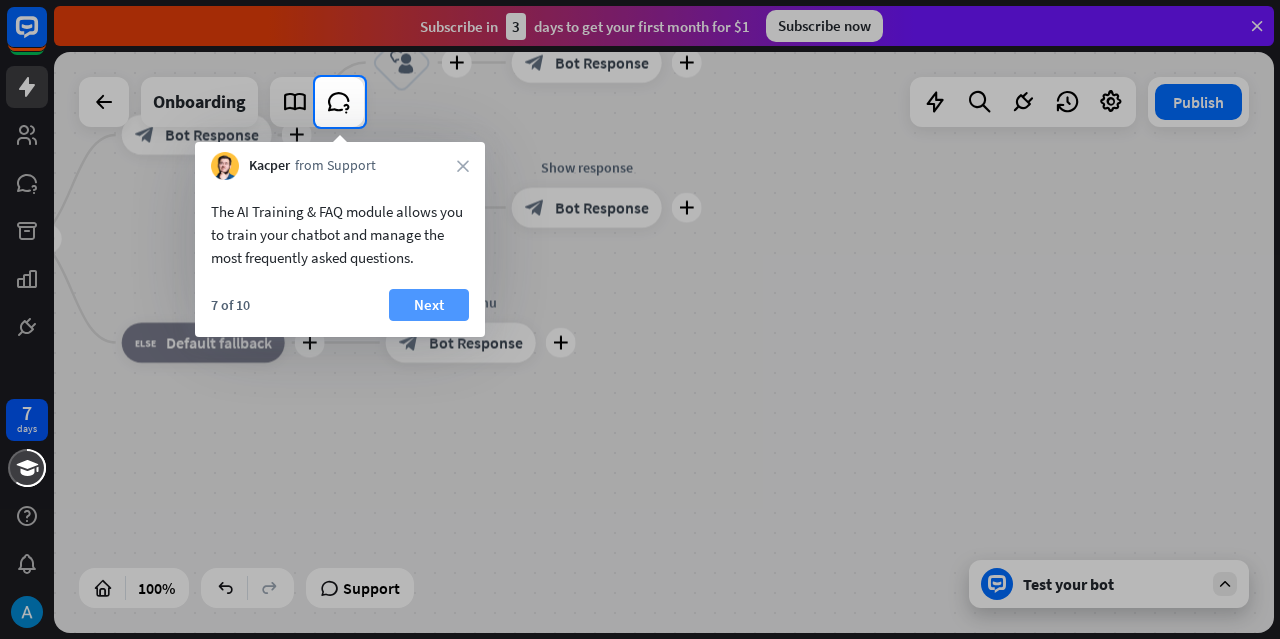 click on "Next" at bounding box center [429, 305] 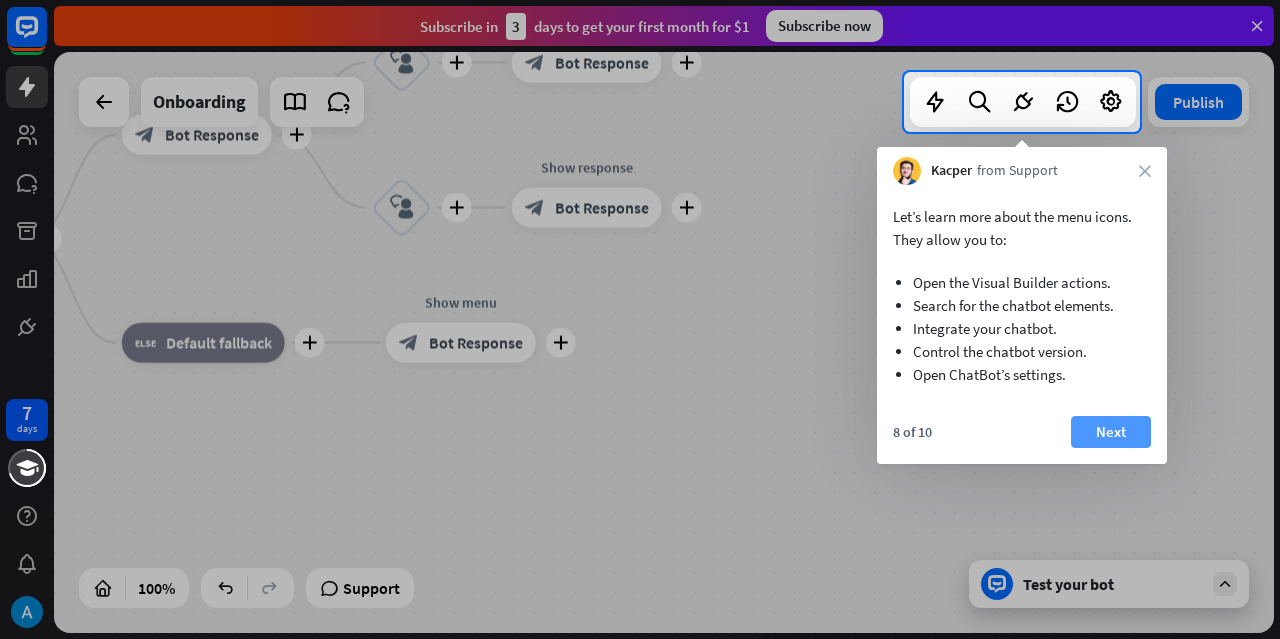 click on "Next" at bounding box center [1111, 432] 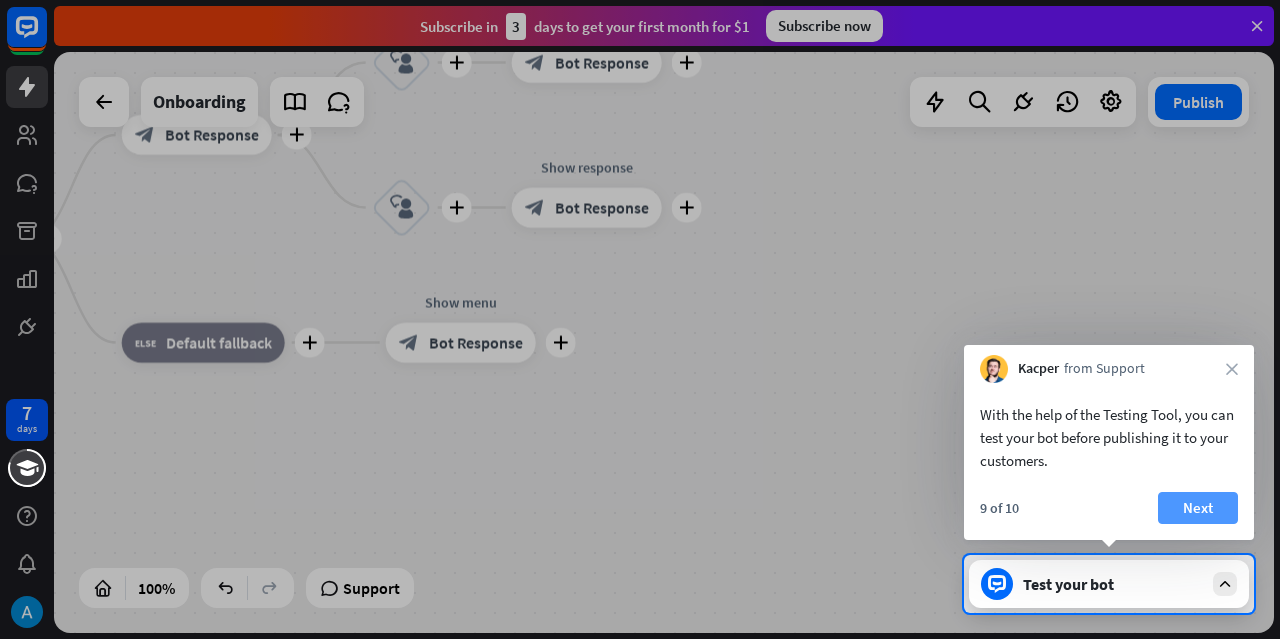 click on "Next" at bounding box center (1198, 508) 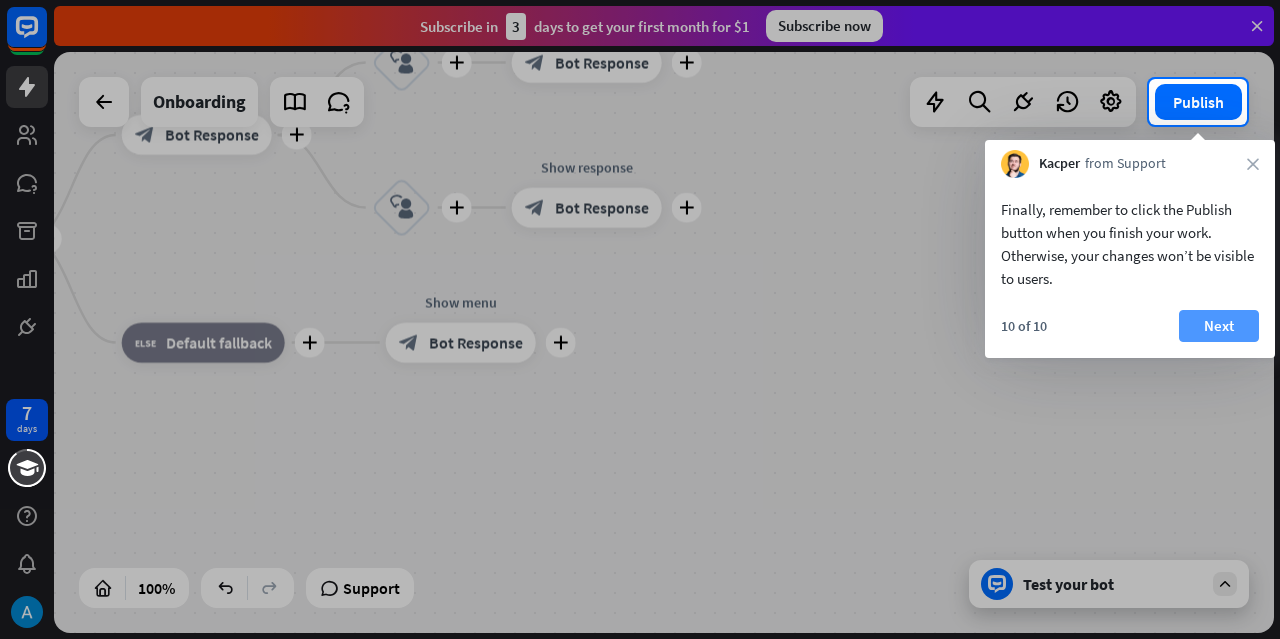 click on "Next" at bounding box center (1219, 326) 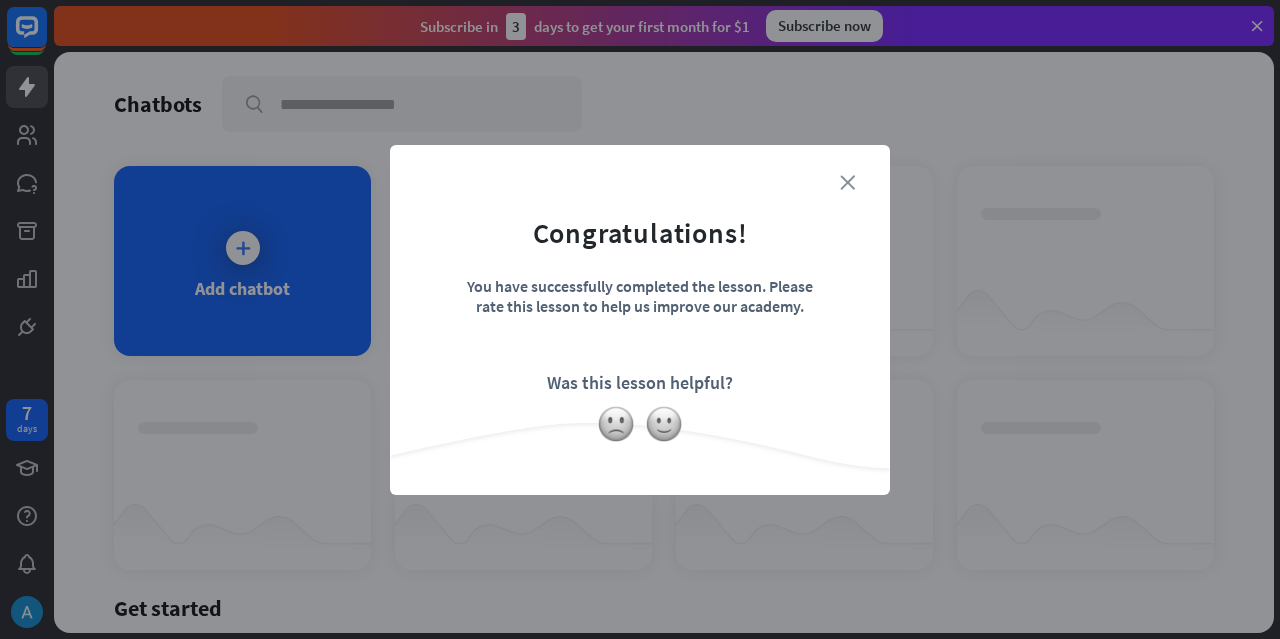 click on "close" at bounding box center [847, 182] 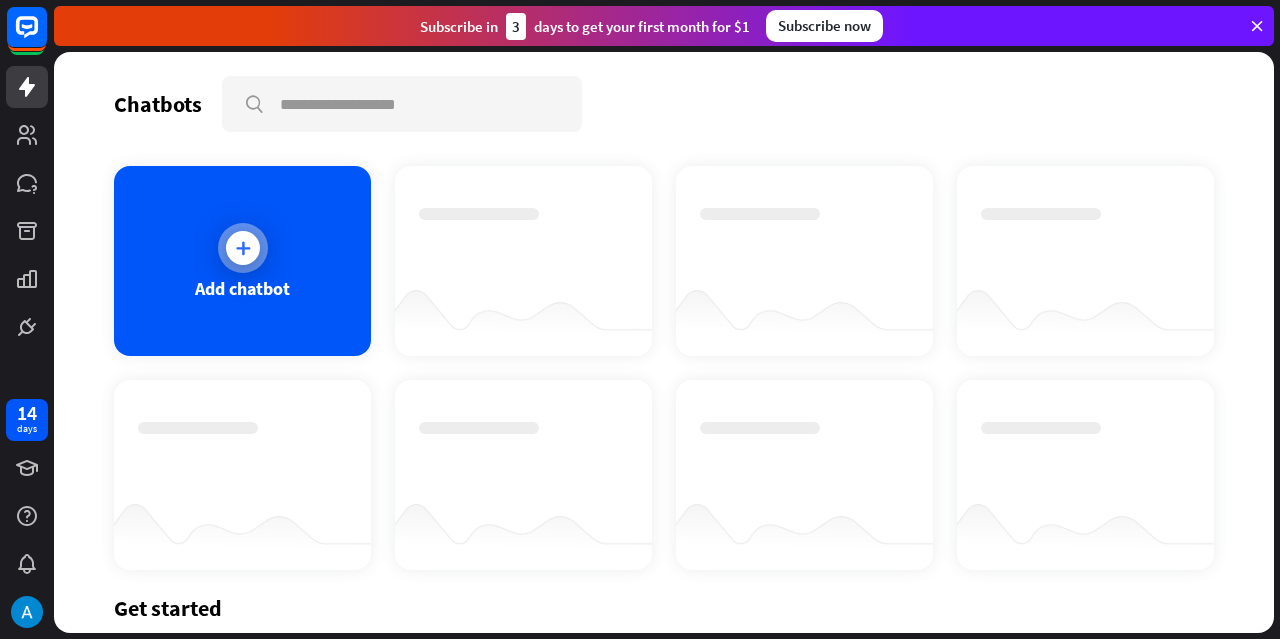 click at bounding box center [243, 248] 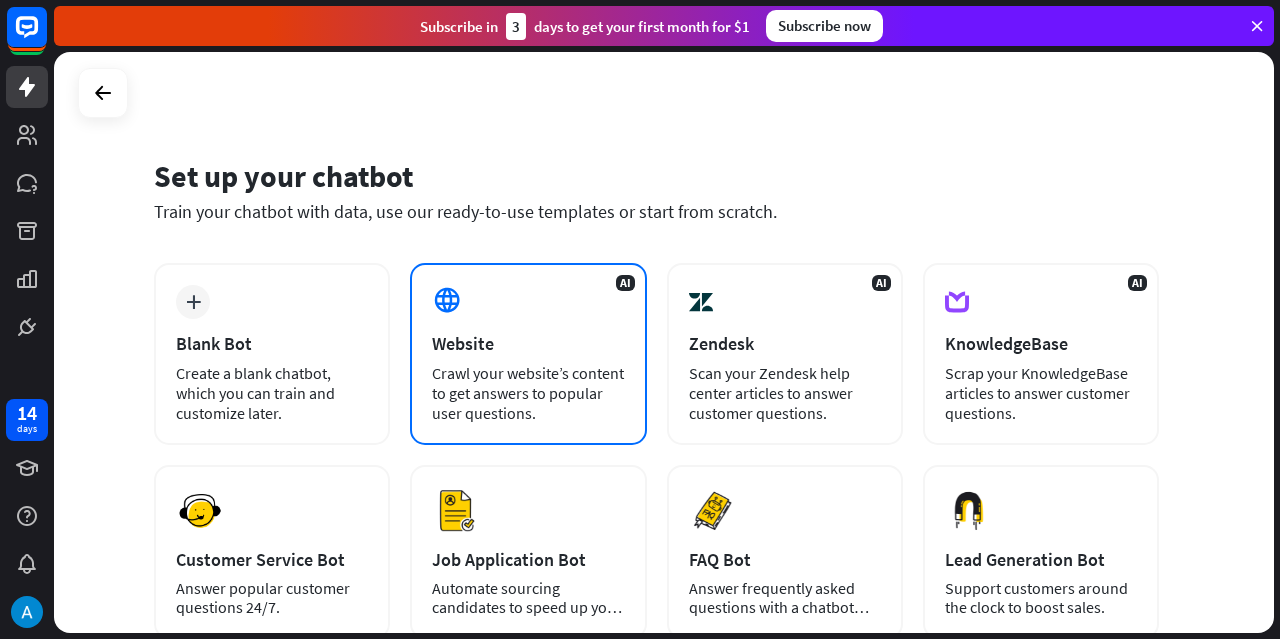 click on "Crawl your website’s content to get answers to
popular user questions." at bounding box center (528, 393) 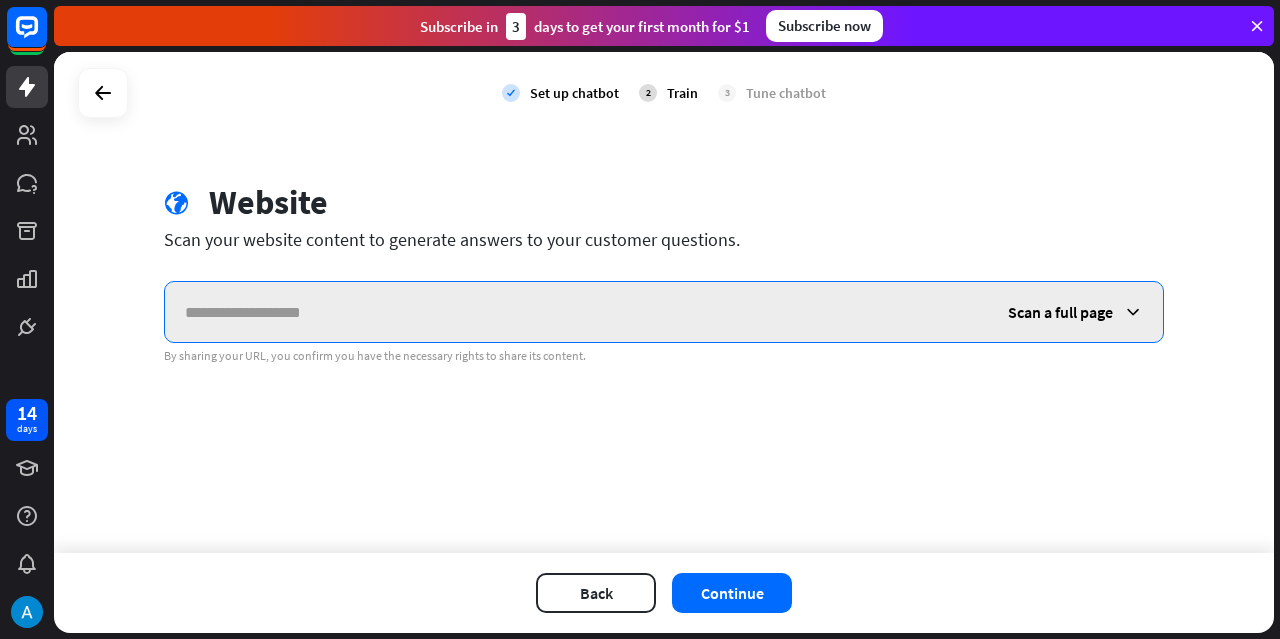 click at bounding box center (576, 312) 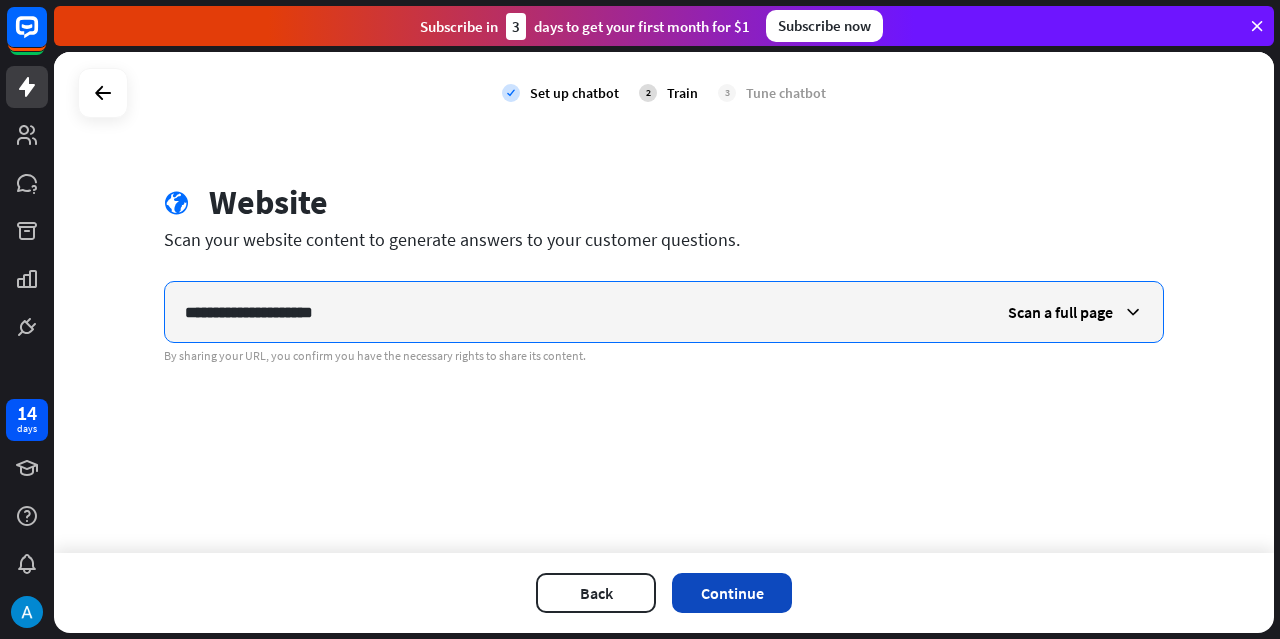 type on "**********" 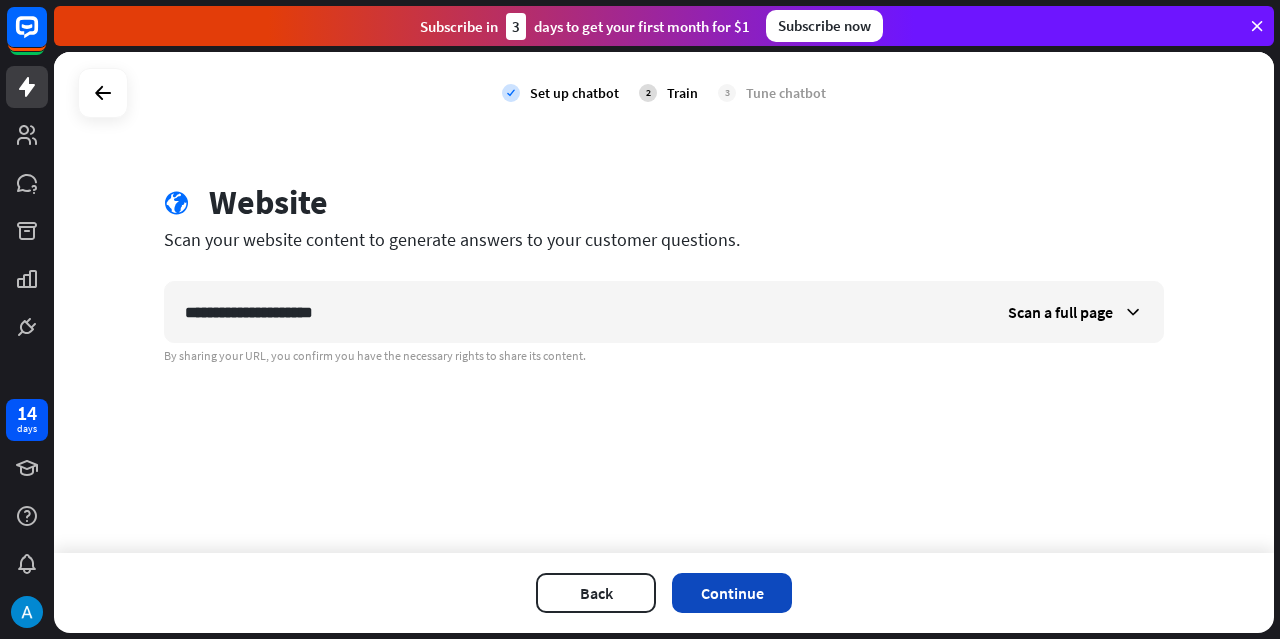 click on "Continue" at bounding box center [732, 593] 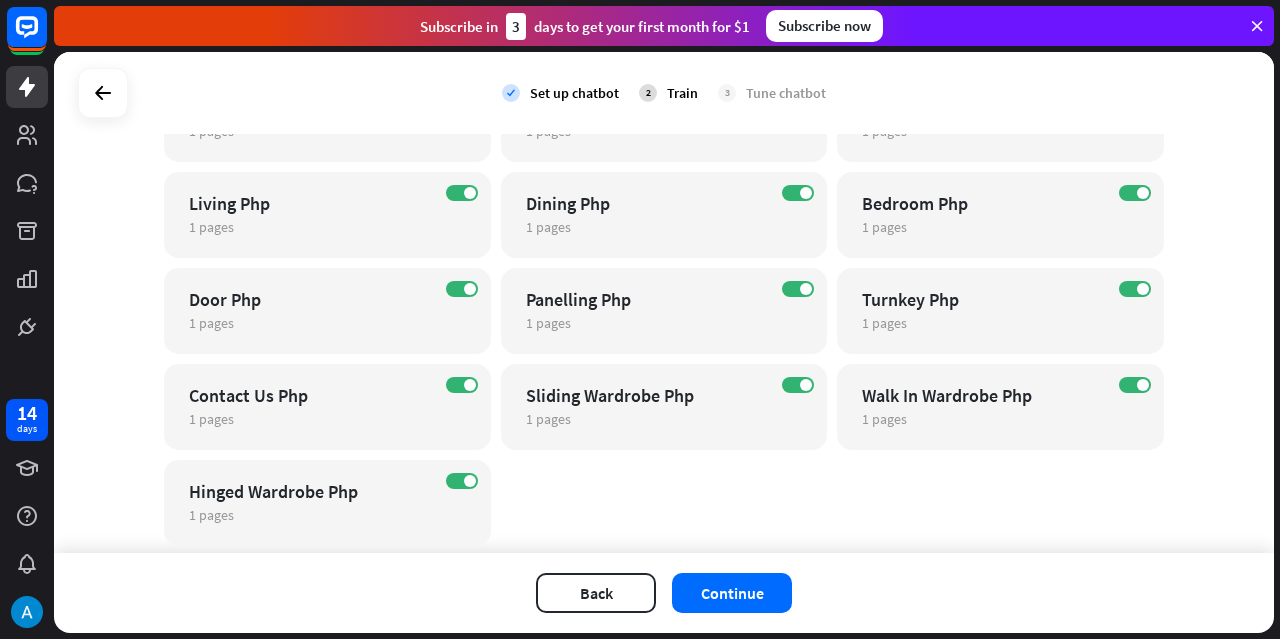 scroll, scrollTop: 583, scrollLeft: 0, axis: vertical 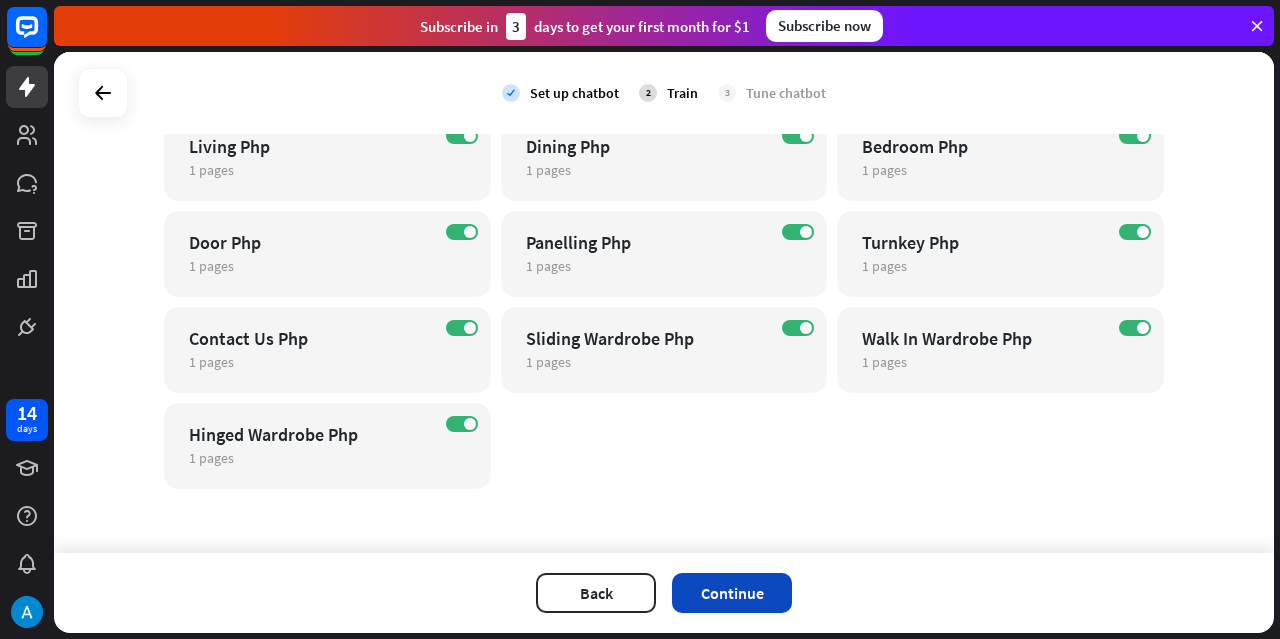 click on "Continue" at bounding box center (732, 593) 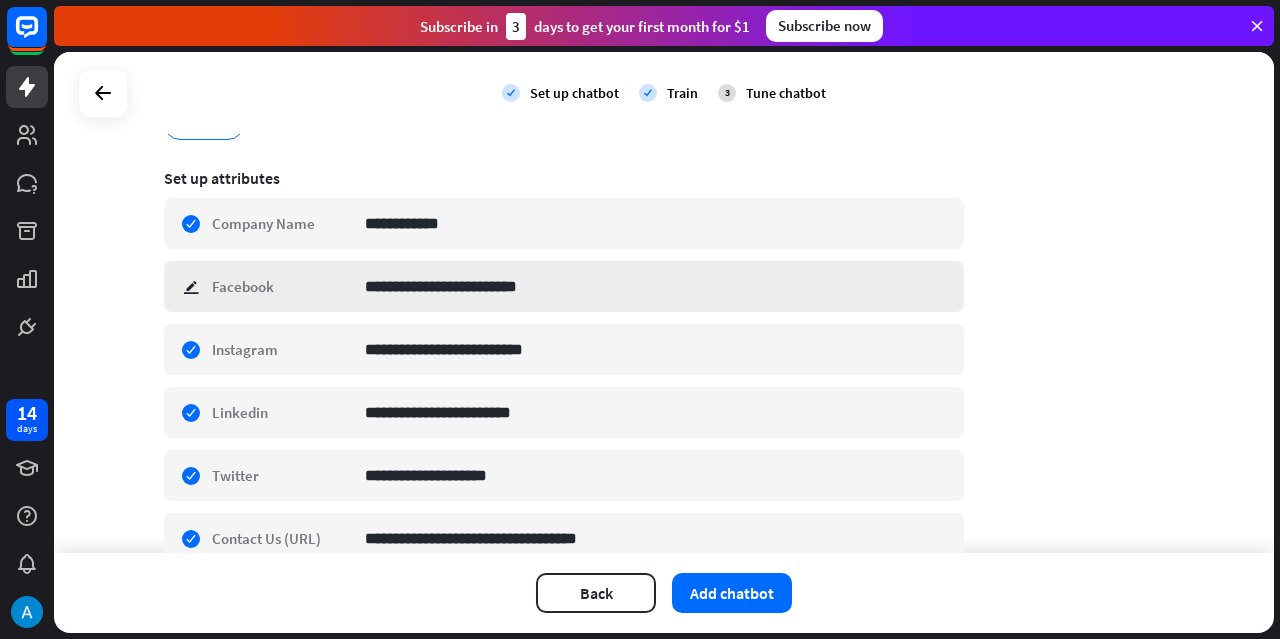 scroll, scrollTop: 400, scrollLeft: 0, axis: vertical 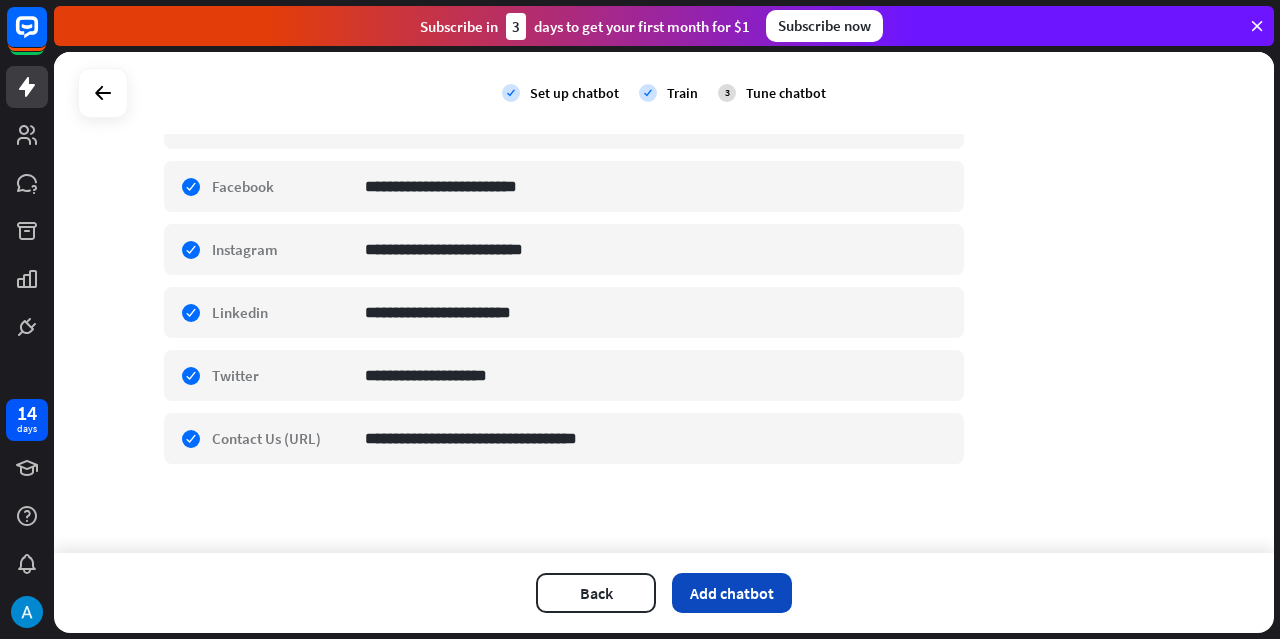 click on "Add chatbot" at bounding box center (732, 593) 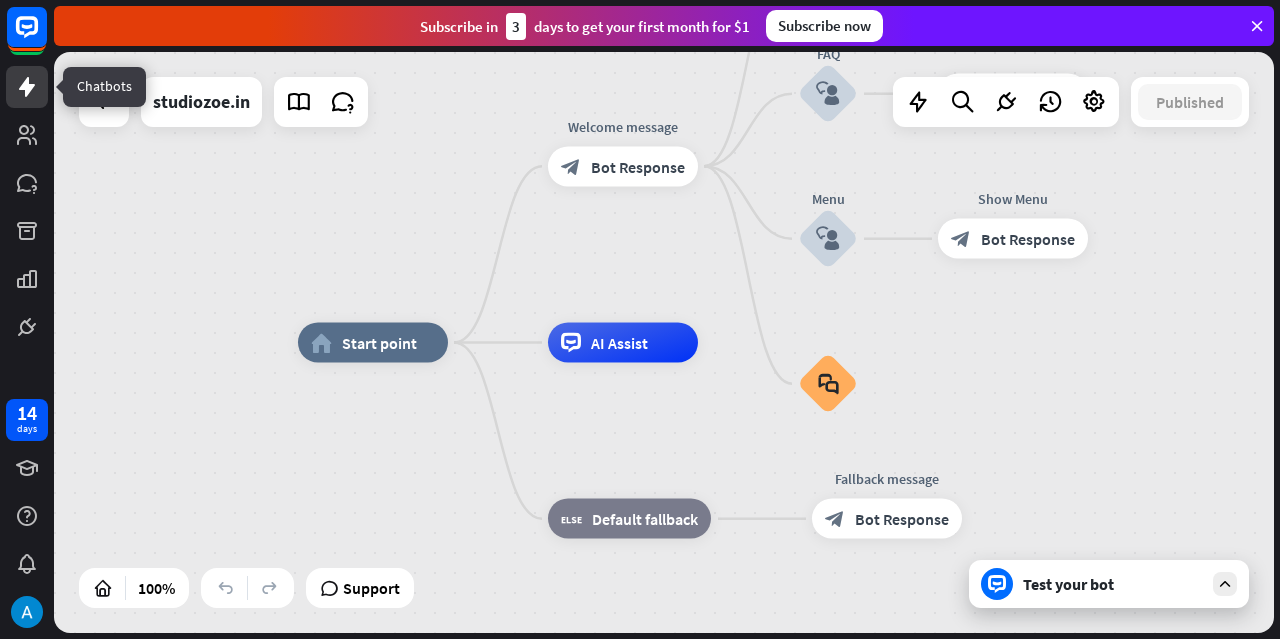 click 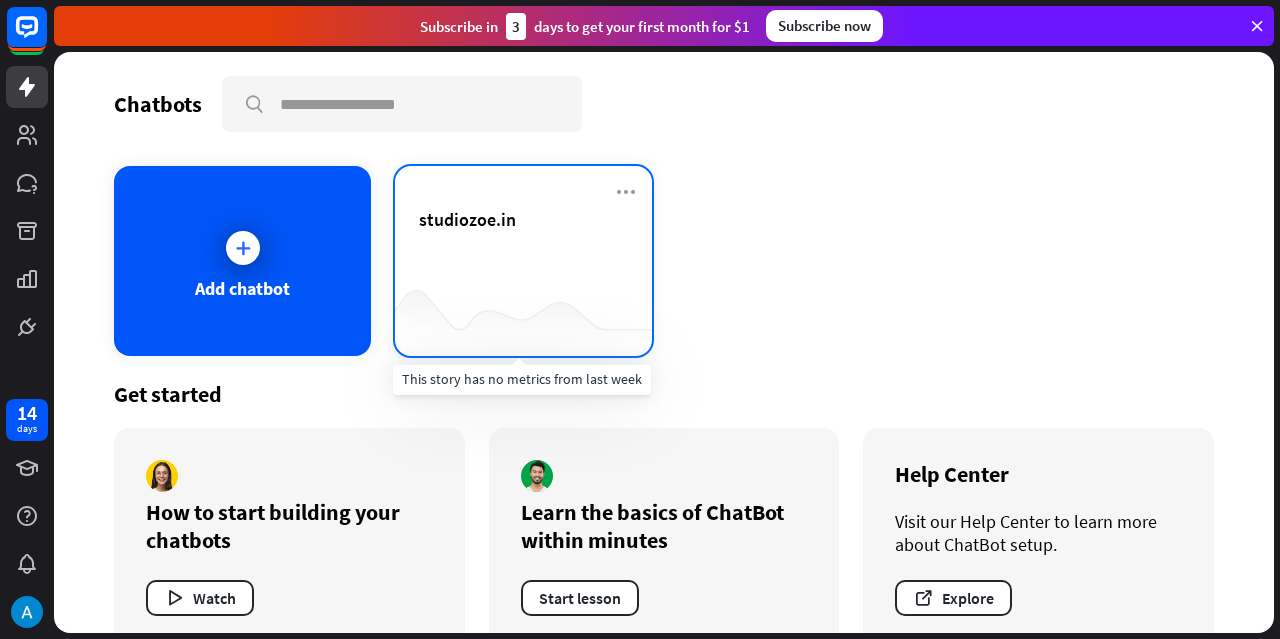 click at bounding box center [523, 316] 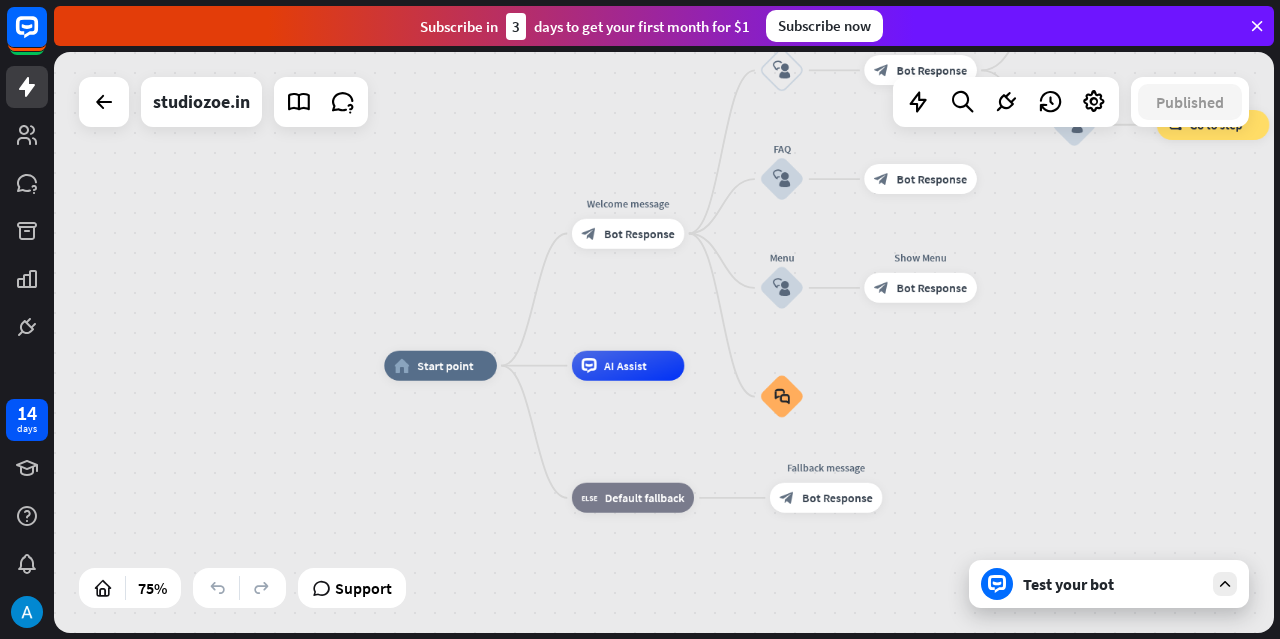 click on "Test your bot" at bounding box center [1113, 584] 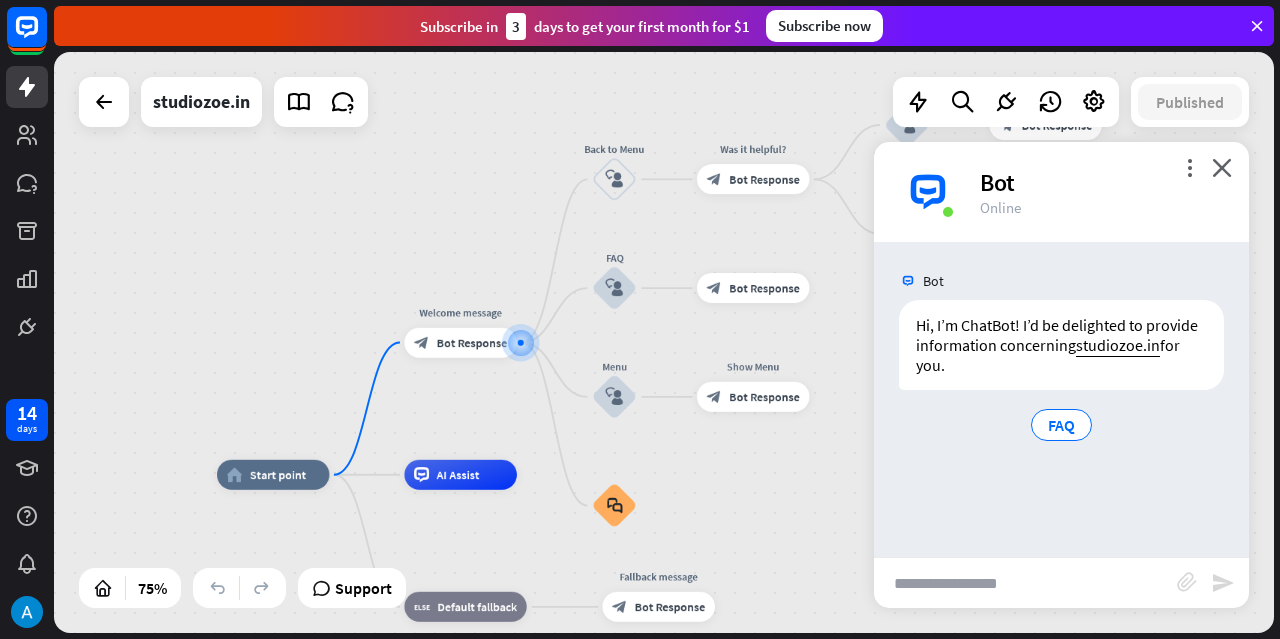click at bounding box center (1025, 583) 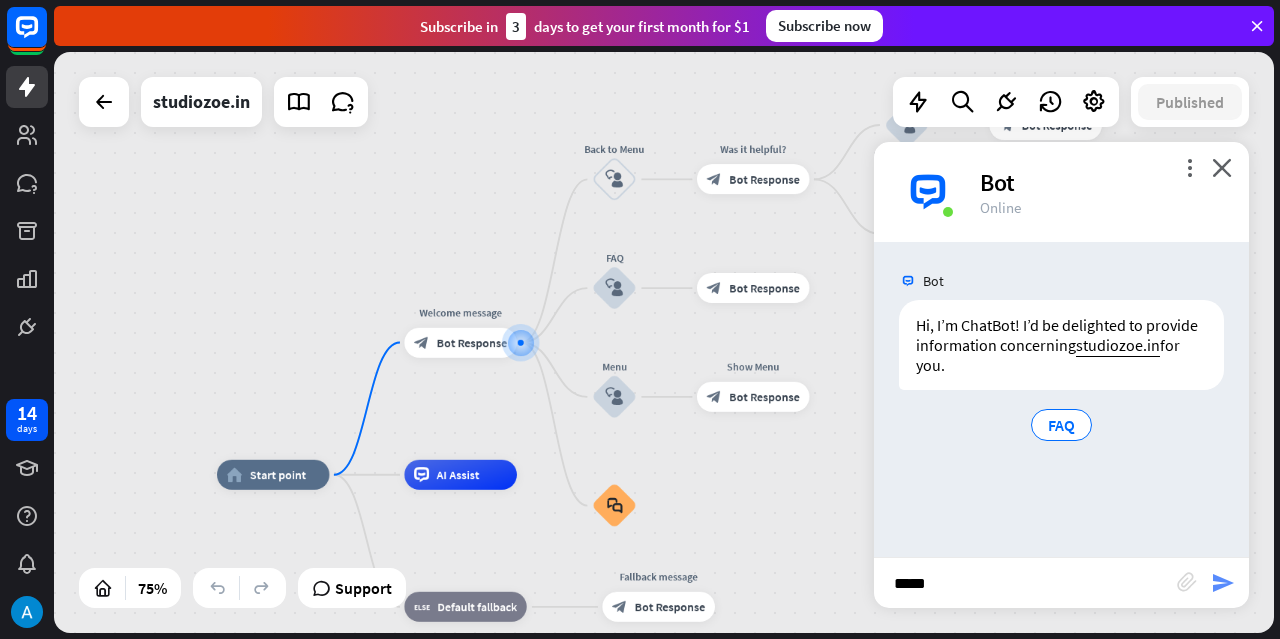 type on "*****" 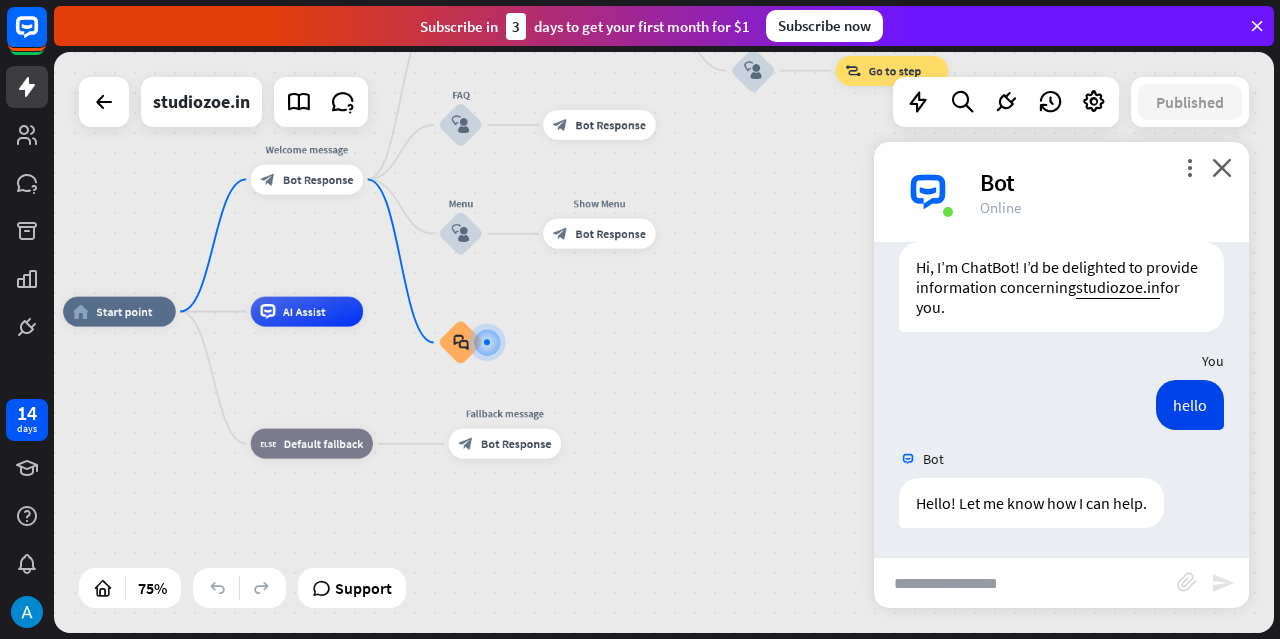 scroll, scrollTop: 59, scrollLeft: 0, axis: vertical 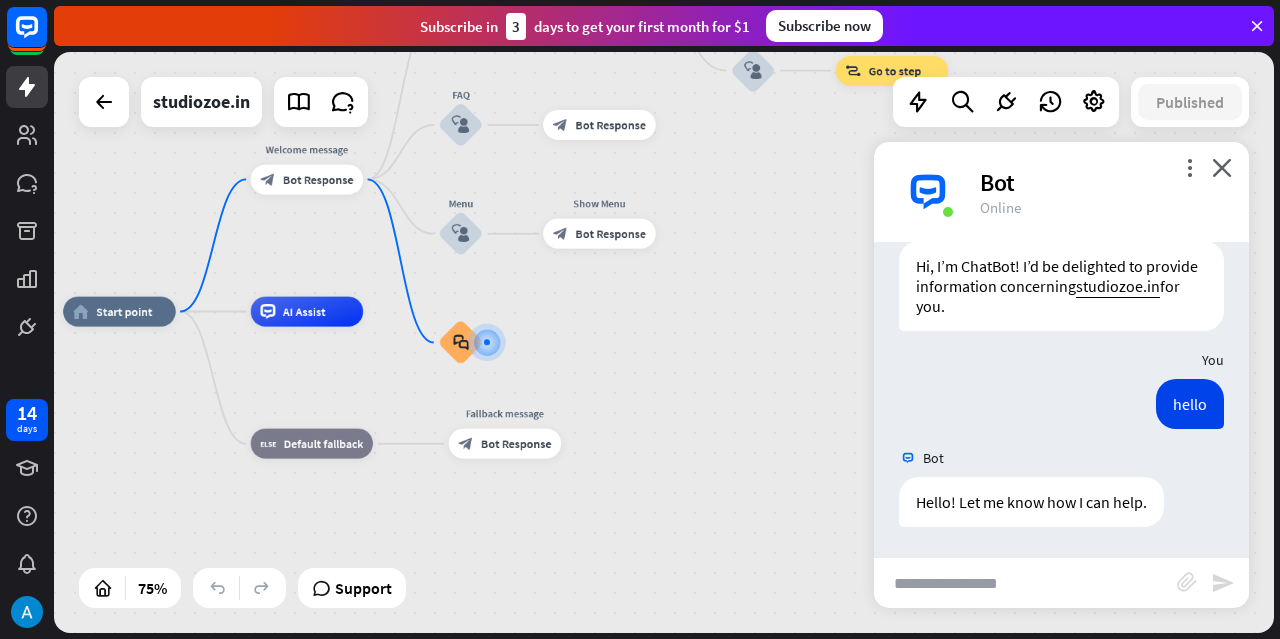 click at bounding box center [1025, 583] 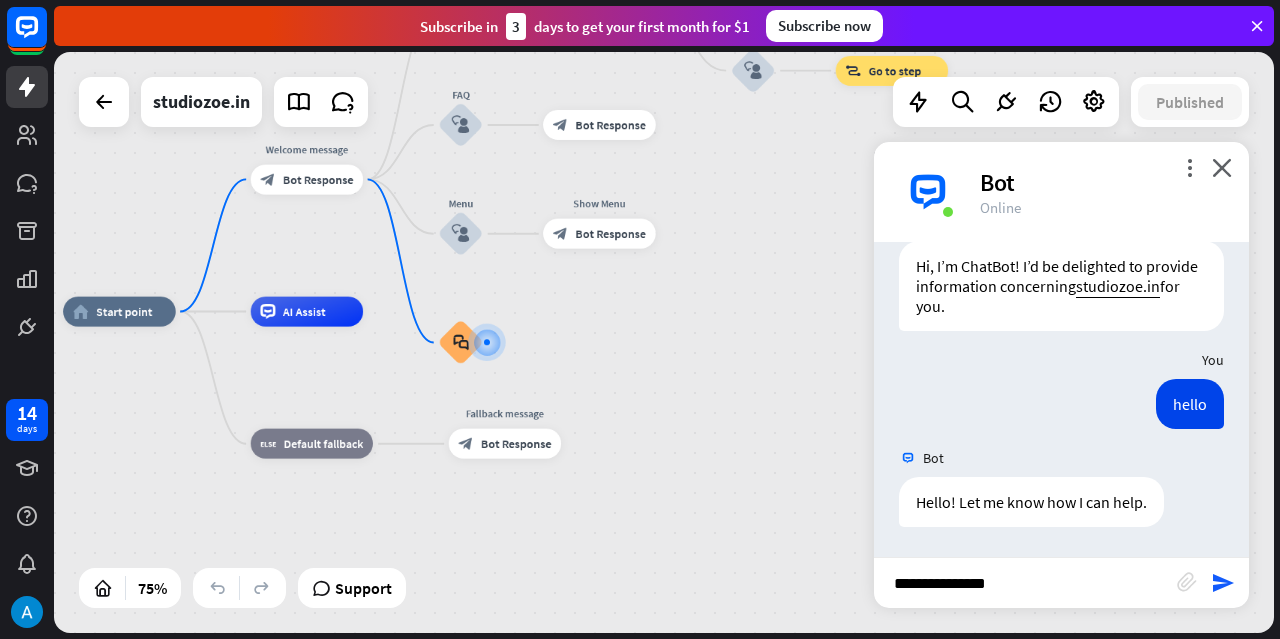 type on "**********" 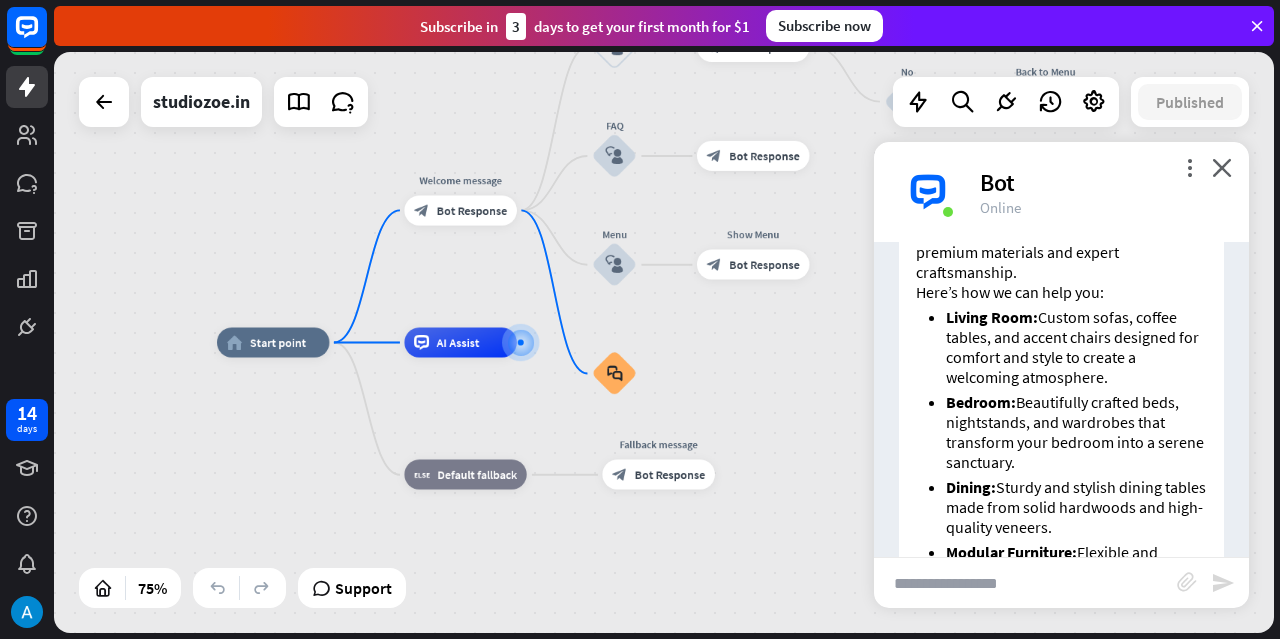 scroll, scrollTop: 1025, scrollLeft: 0, axis: vertical 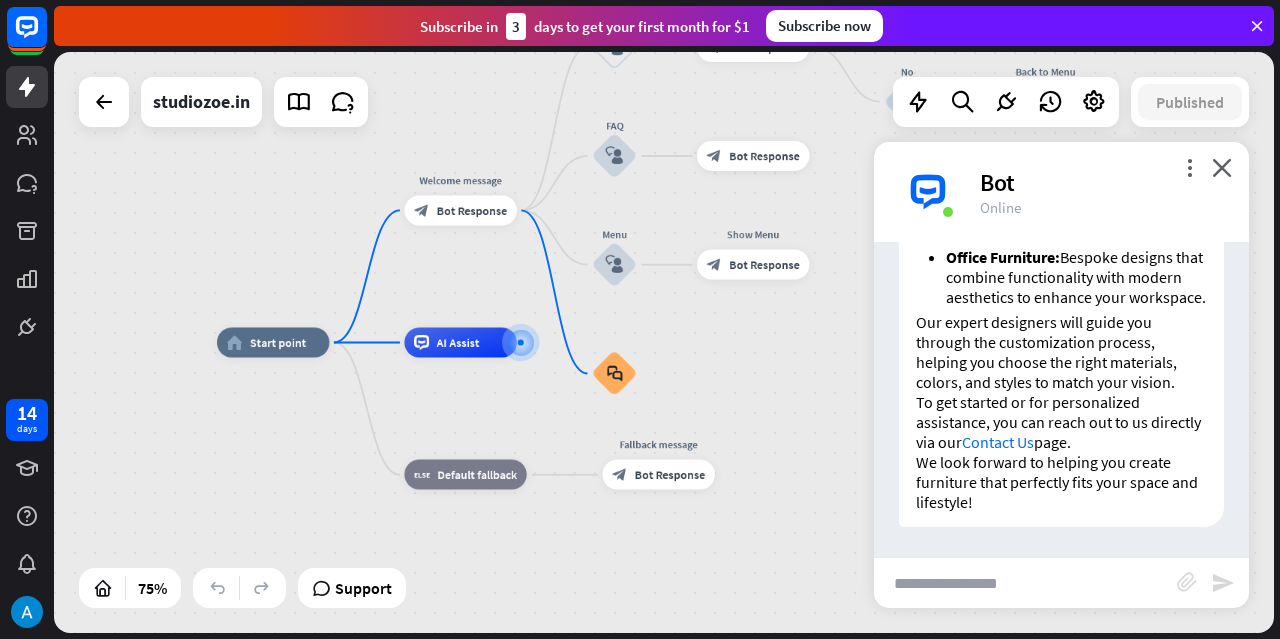 click at bounding box center (1025, 583) 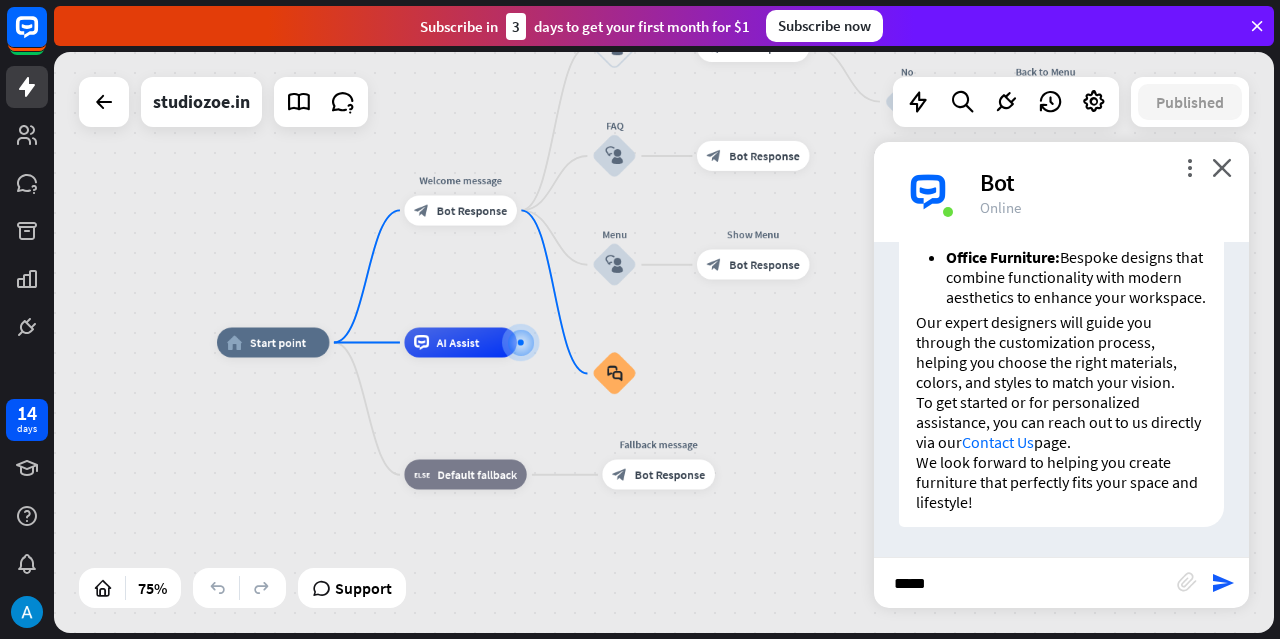 type on "******" 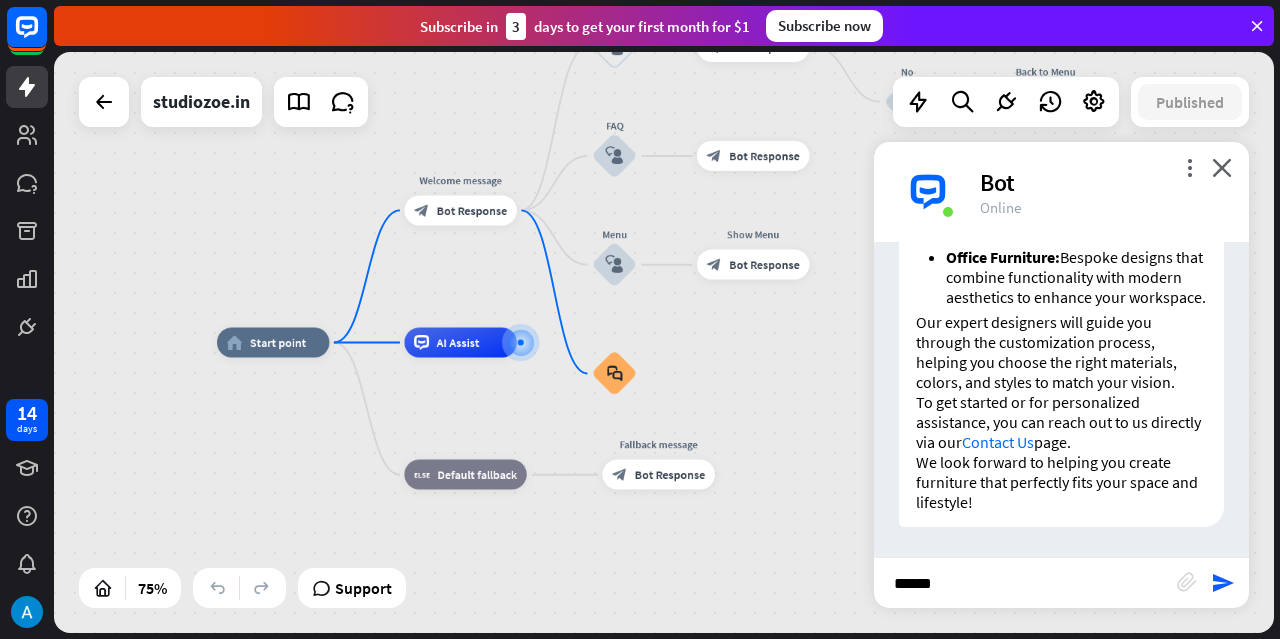 type 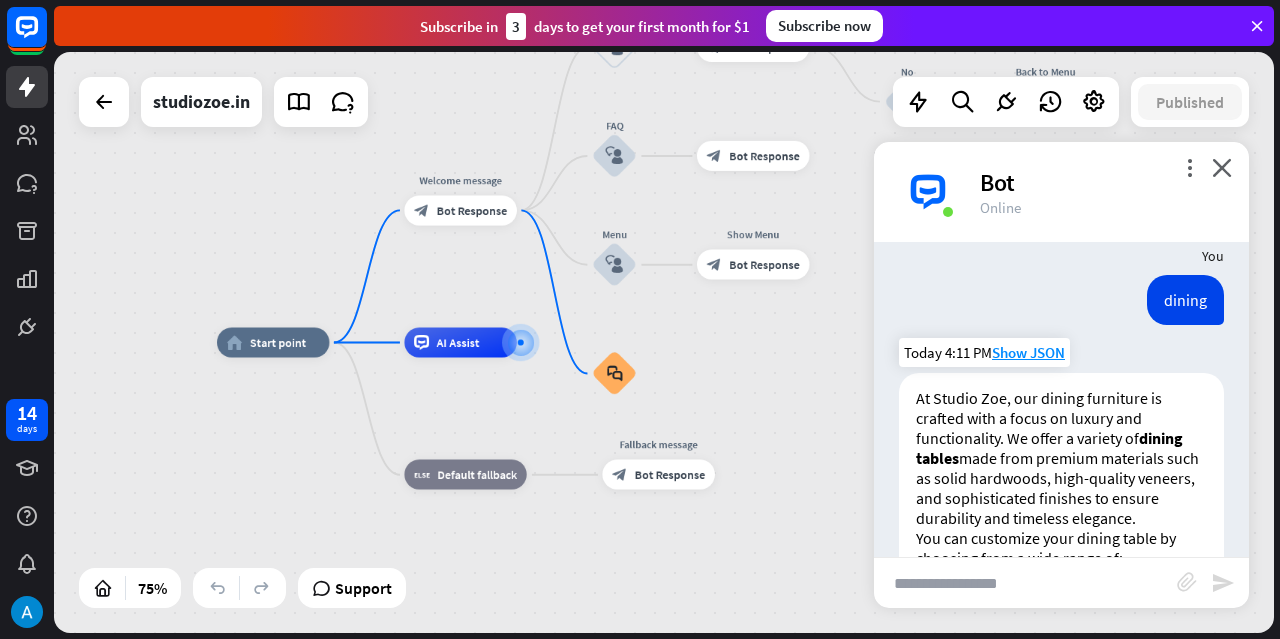 scroll, scrollTop: 1281, scrollLeft: 0, axis: vertical 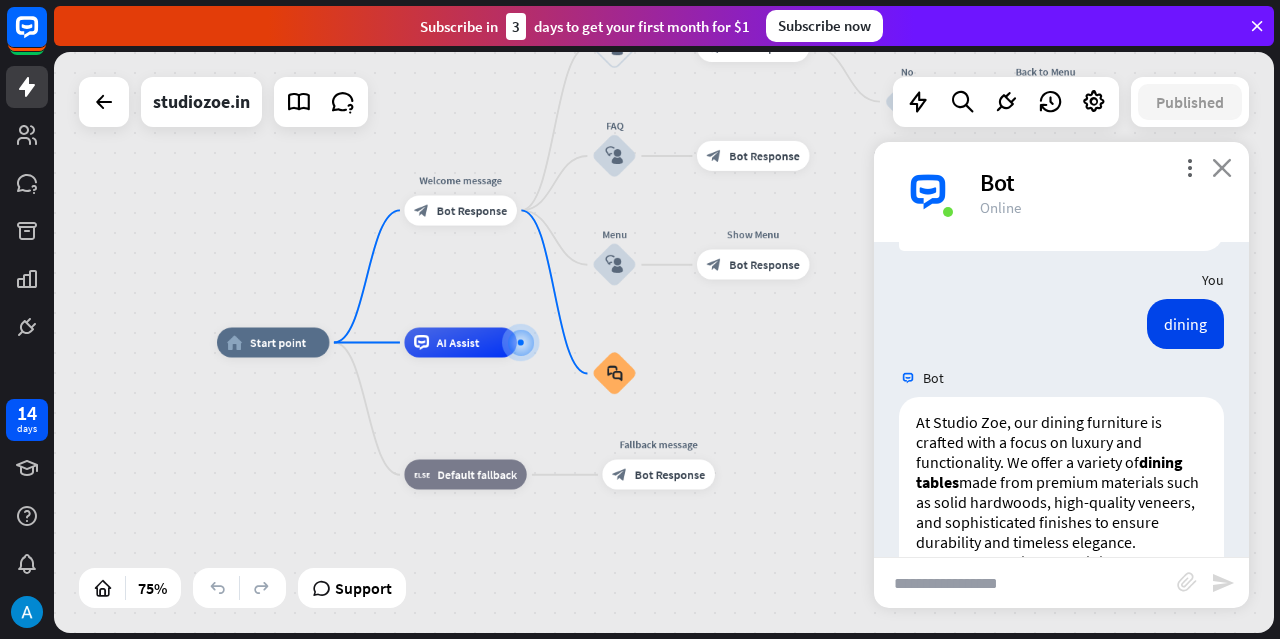 click on "close" at bounding box center [1222, 167] 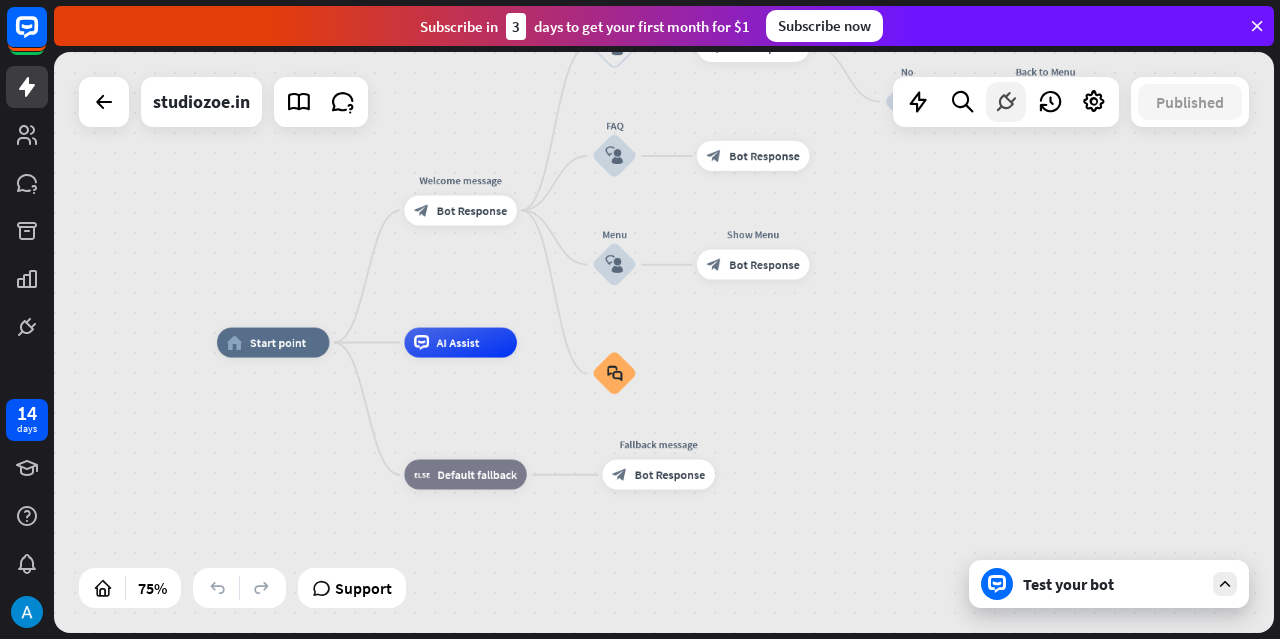 click at bounding box center (1006, 102) 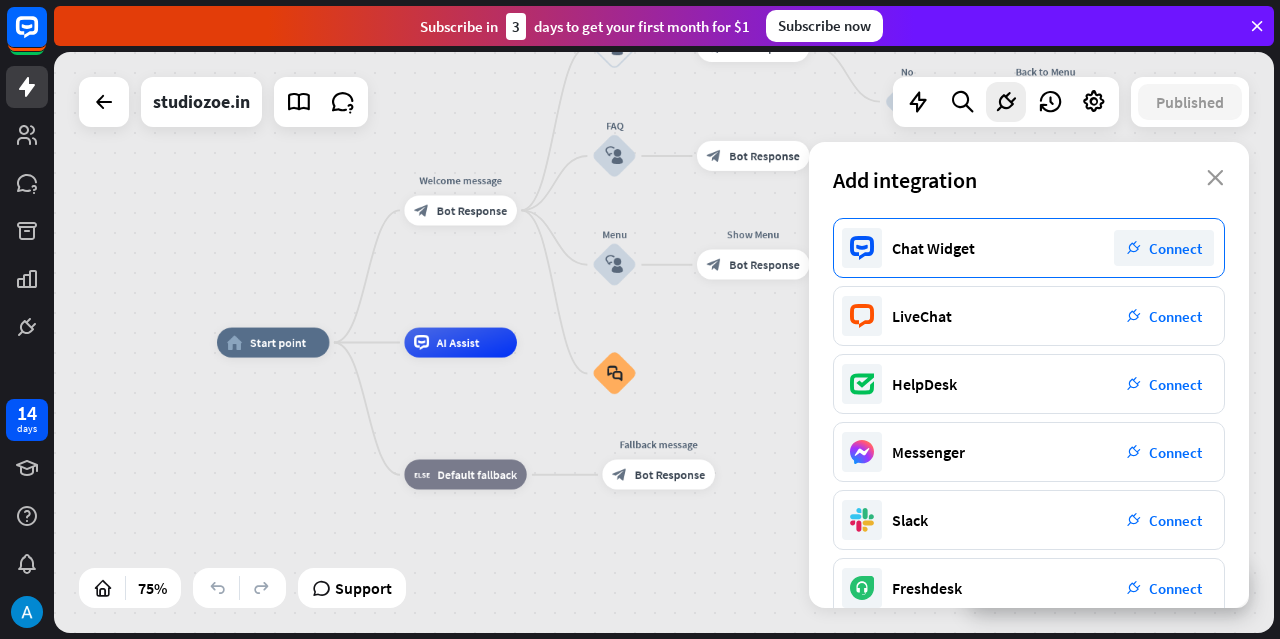 click on "Connect" at bounding box center (1175, 248) 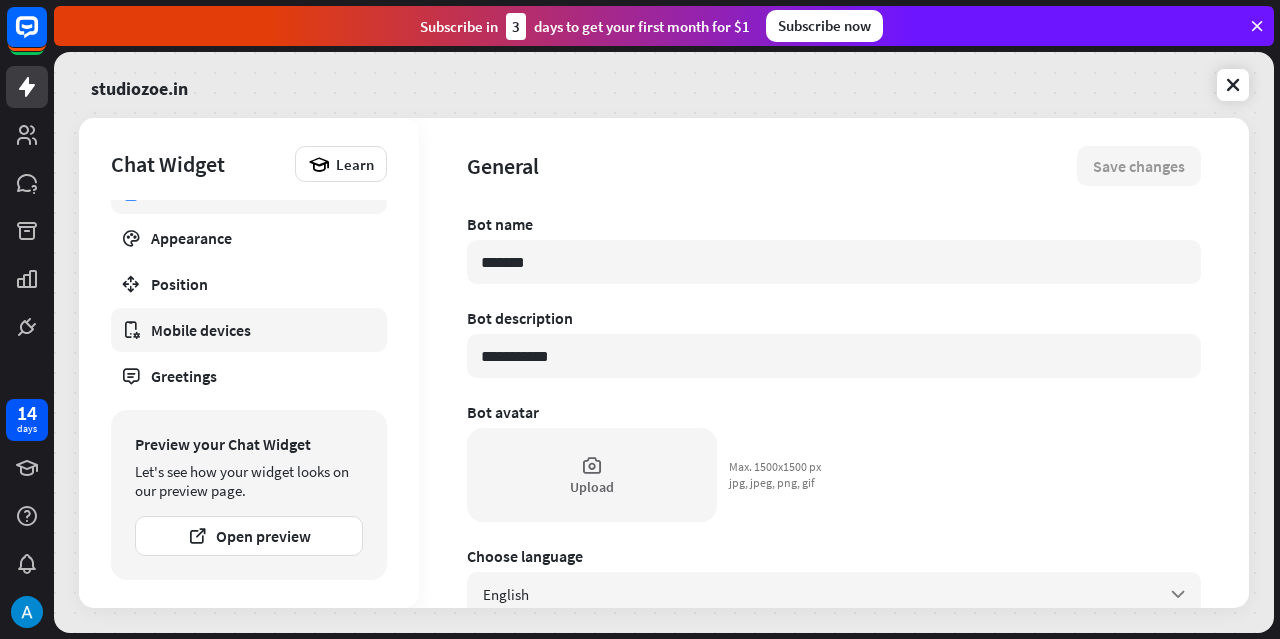 scroll, scrollTop: 0, scrollLeft: 0, axis: both 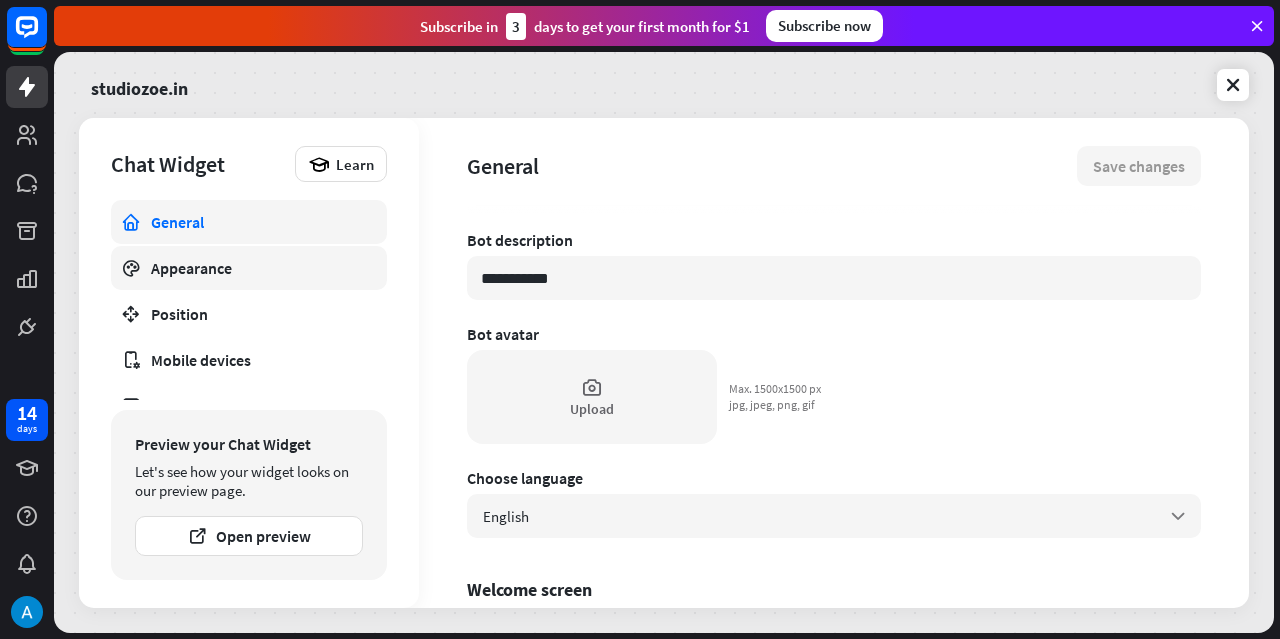 click on "Appearance" at bounding box center (249, 268) 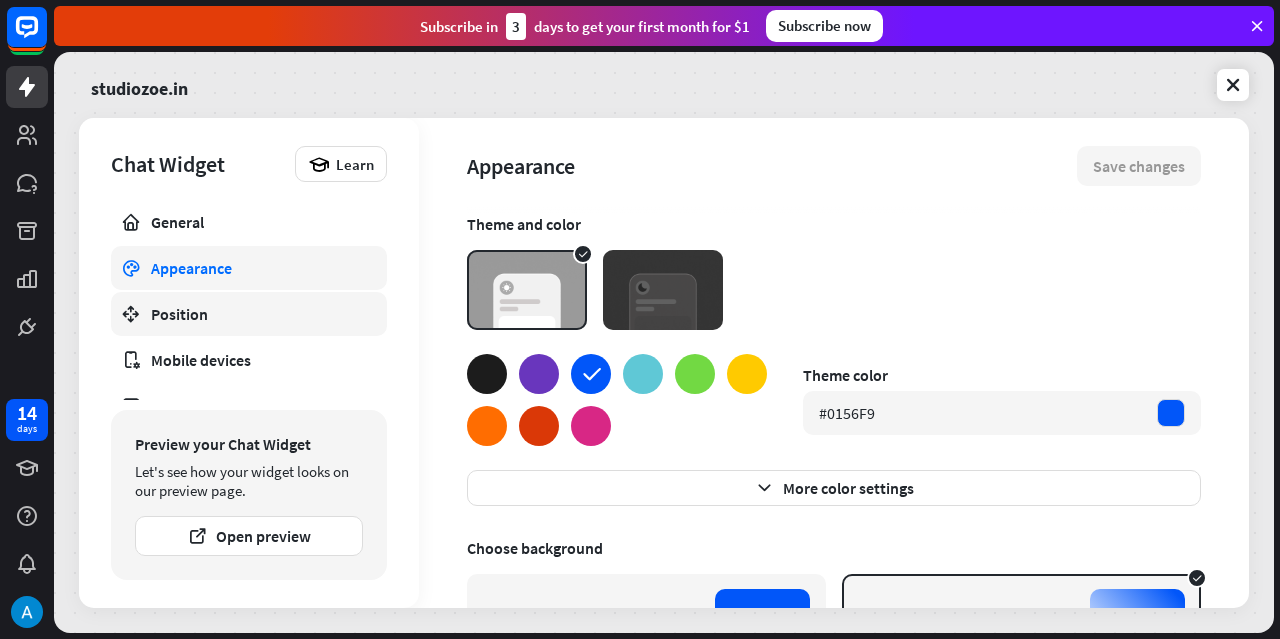 scroll, scrollTop: 74, scrollLeft: 0, axis: vertical 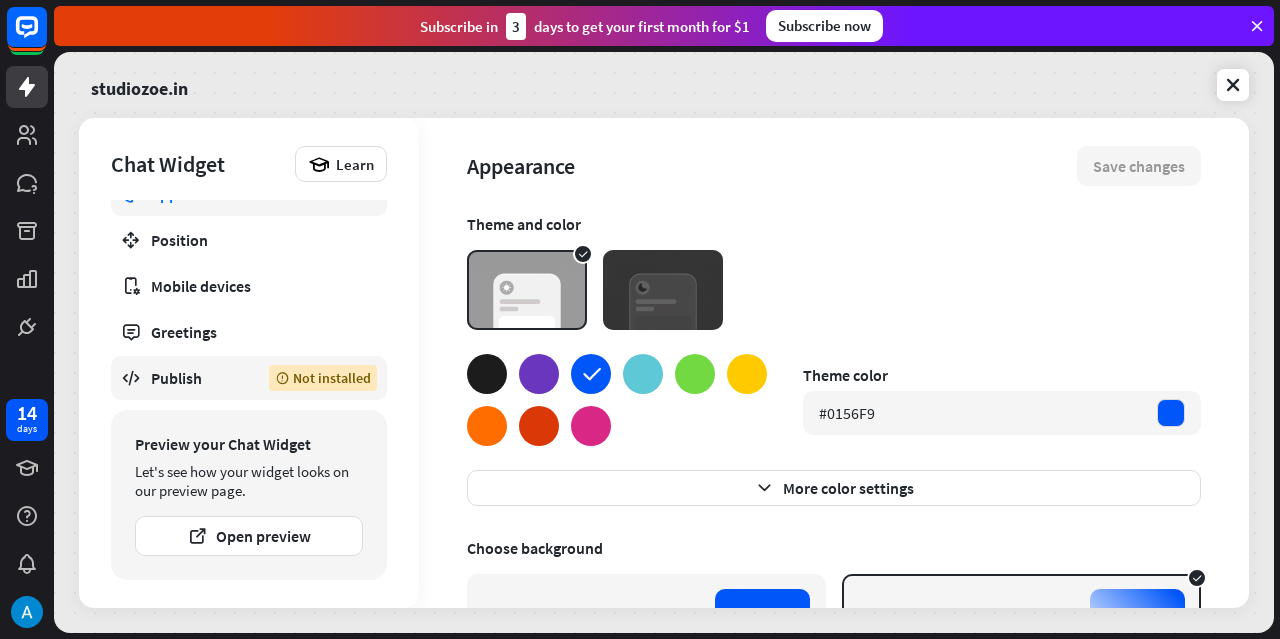 click on "Publish" at bounding box center (195, 378) 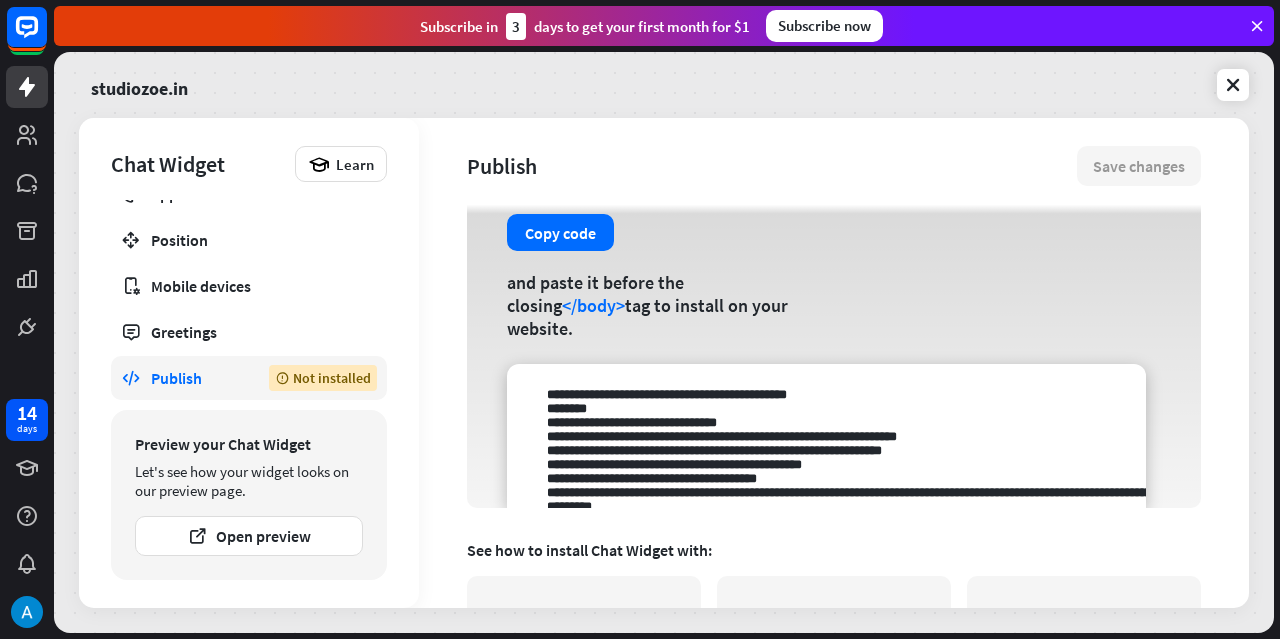 scroll, scrollTop: 100, scrollLeft: 0, axis: vertical 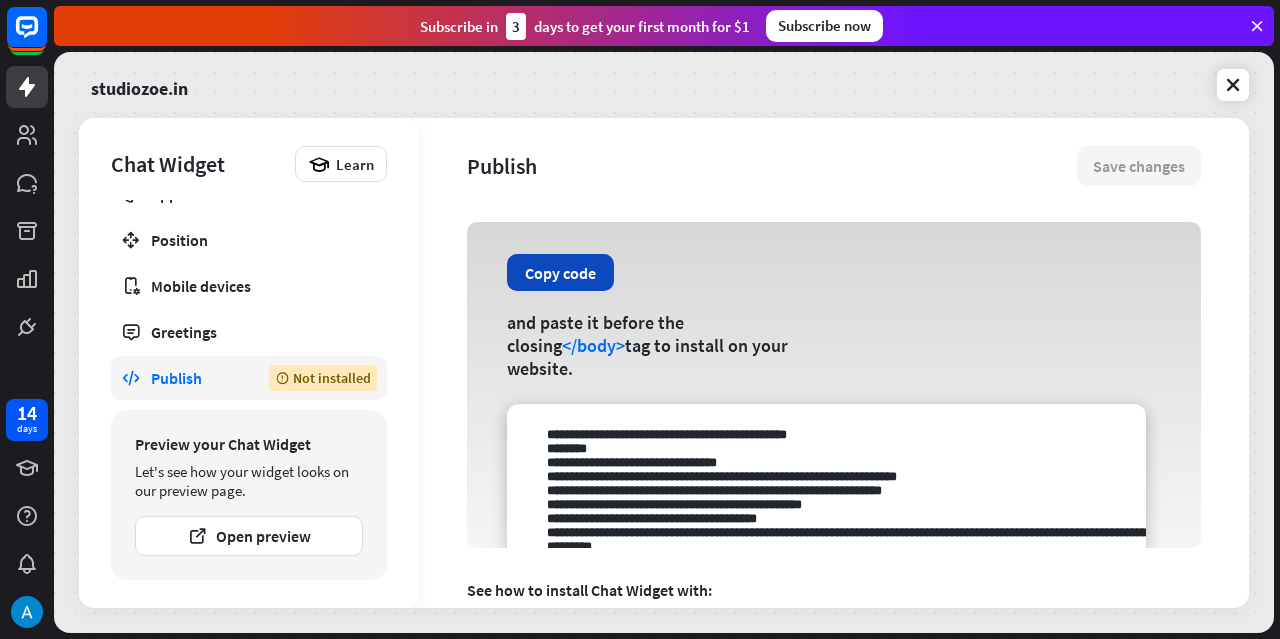 click on "Copy code" at bounding box center (560, 272) 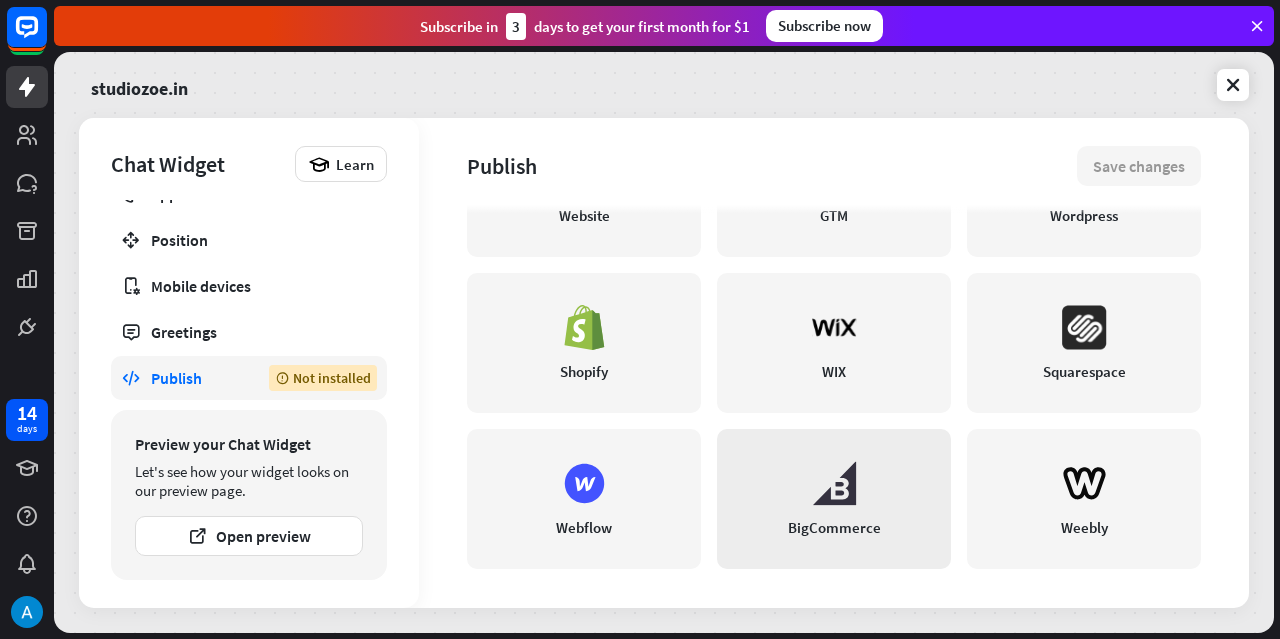 scroll, scrollTop: 600, scrollLeft: 0, axis: vertical 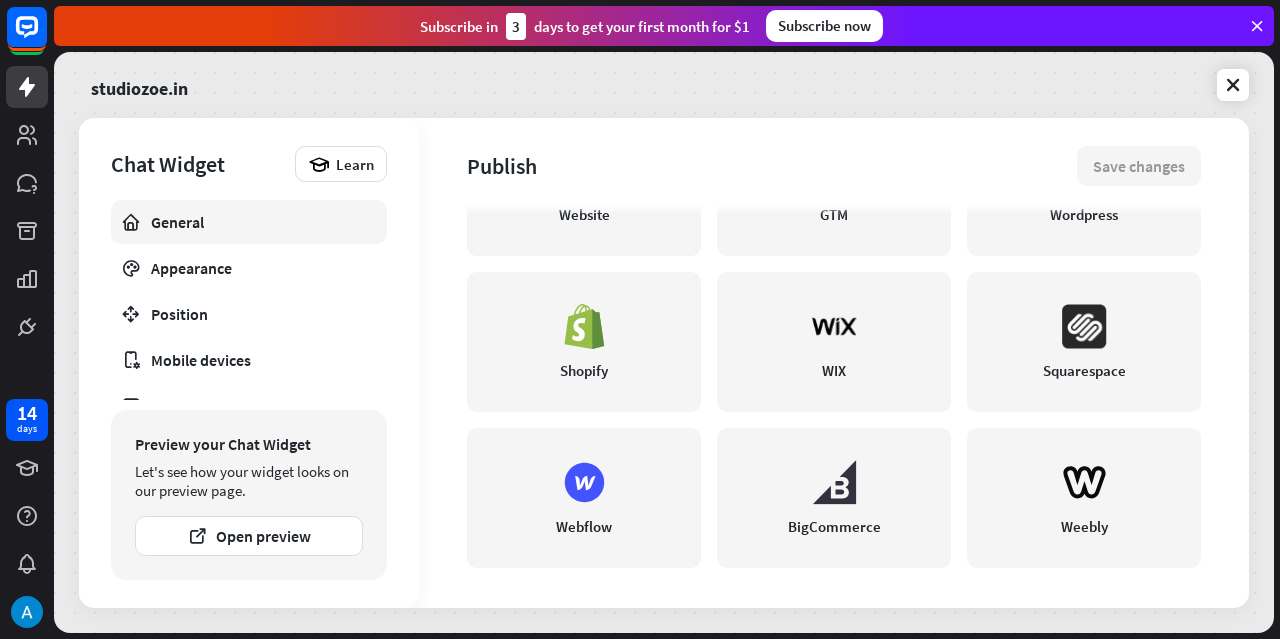 click on "General" at bounding box center [249, 222] 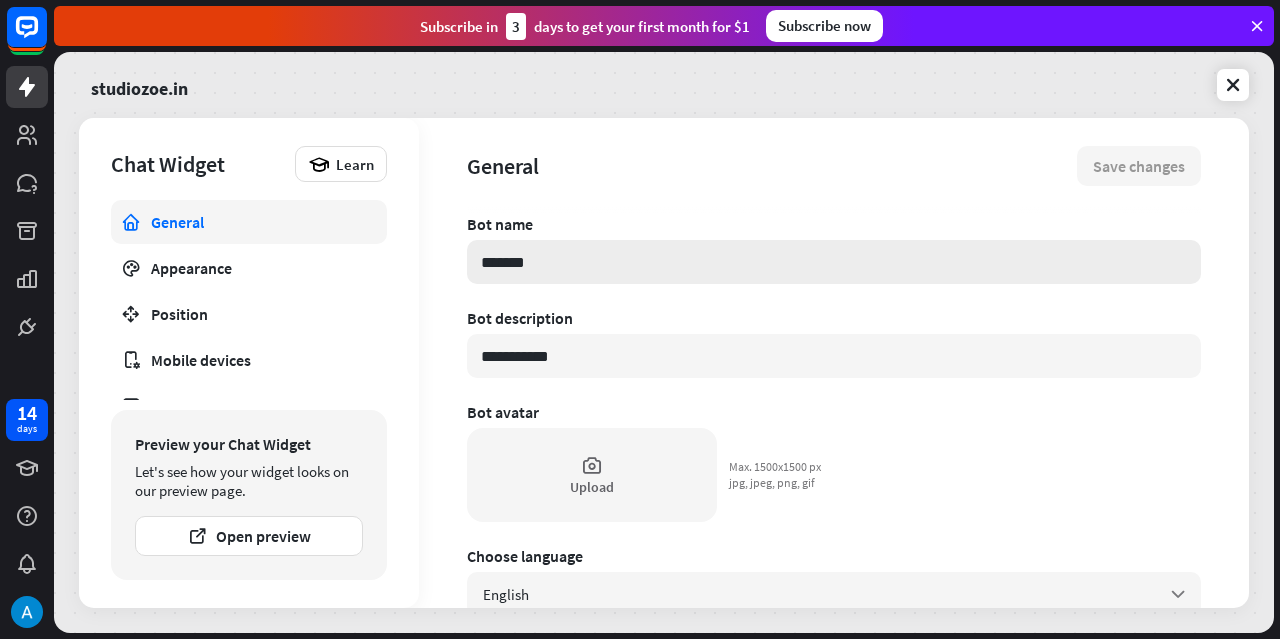 click on "*******" at bounding box center (834, 262) 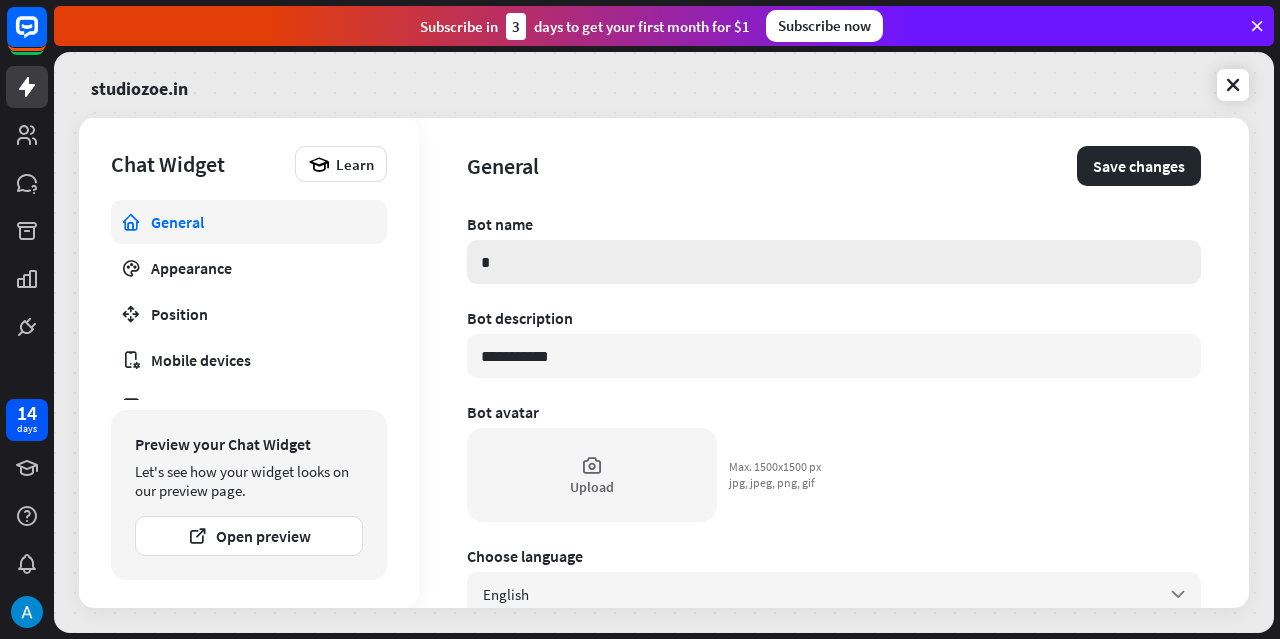type on "*" 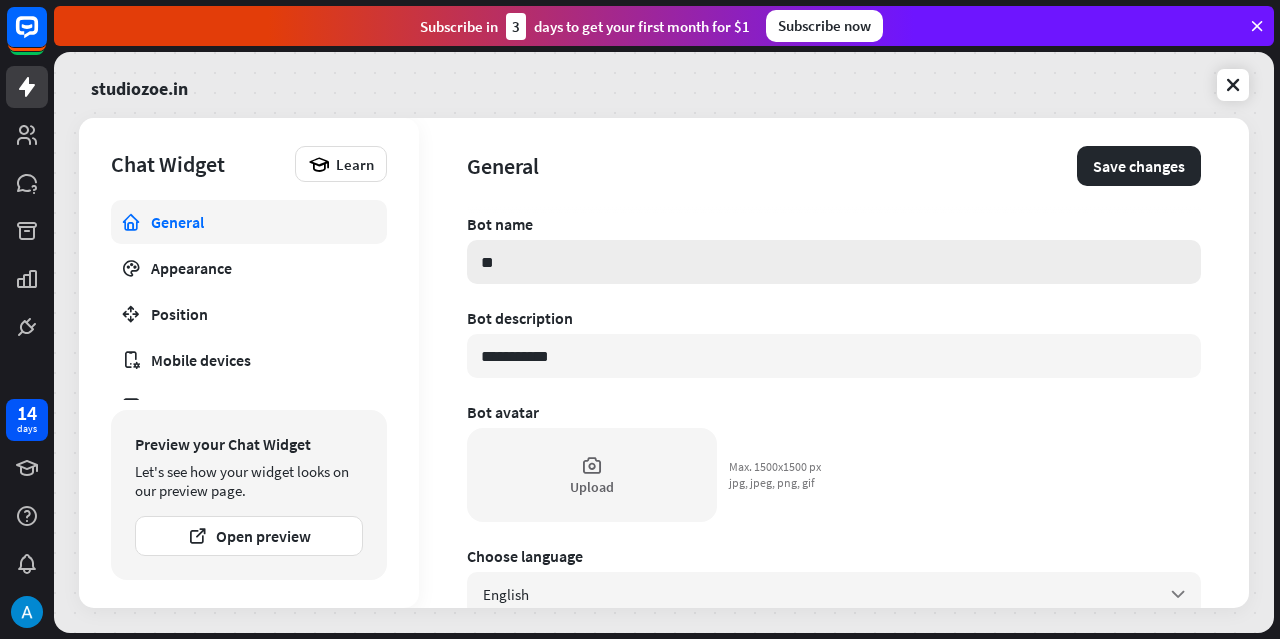 type on "*" 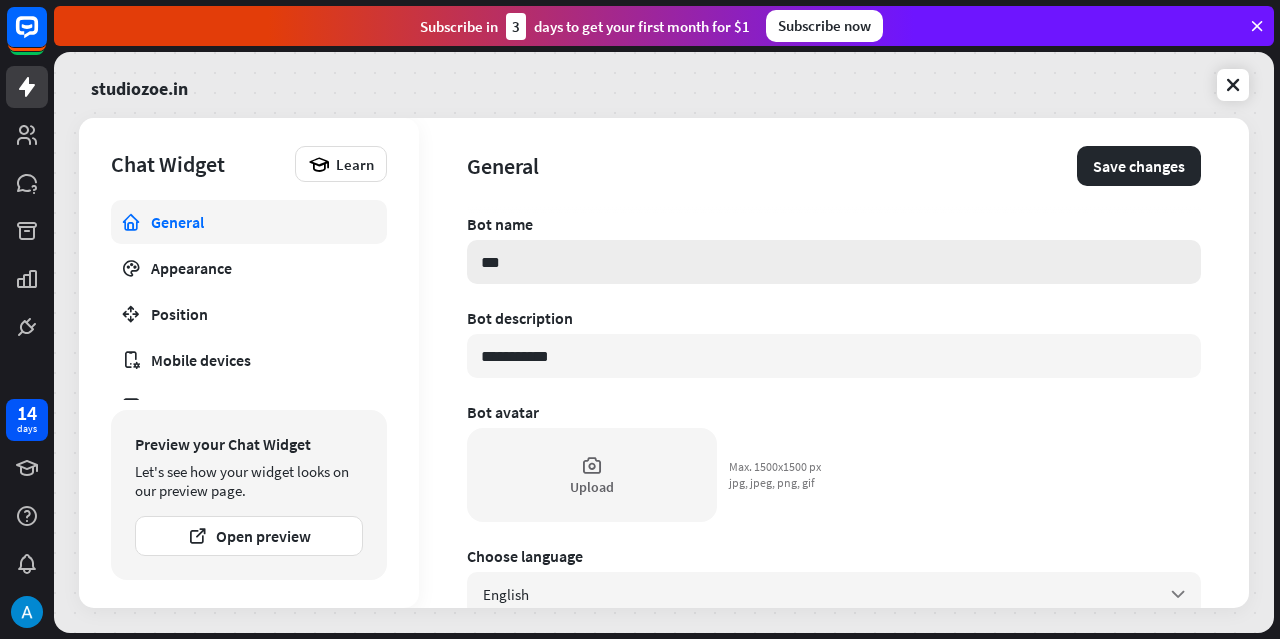 type on "*" 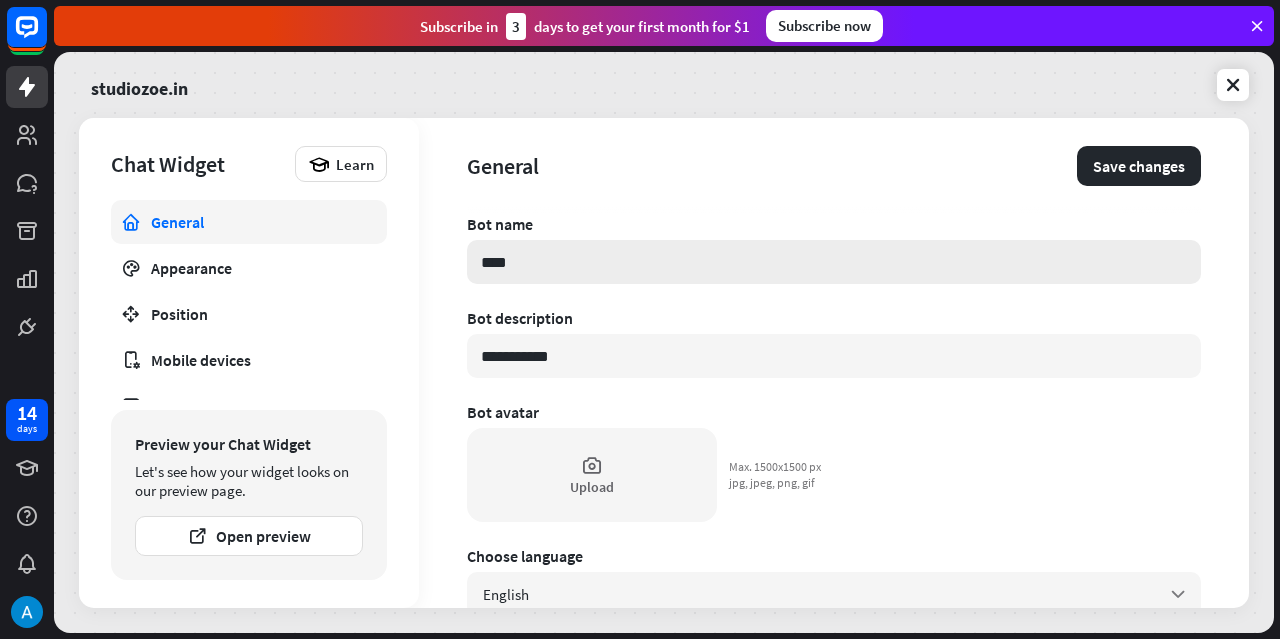 type on "*" 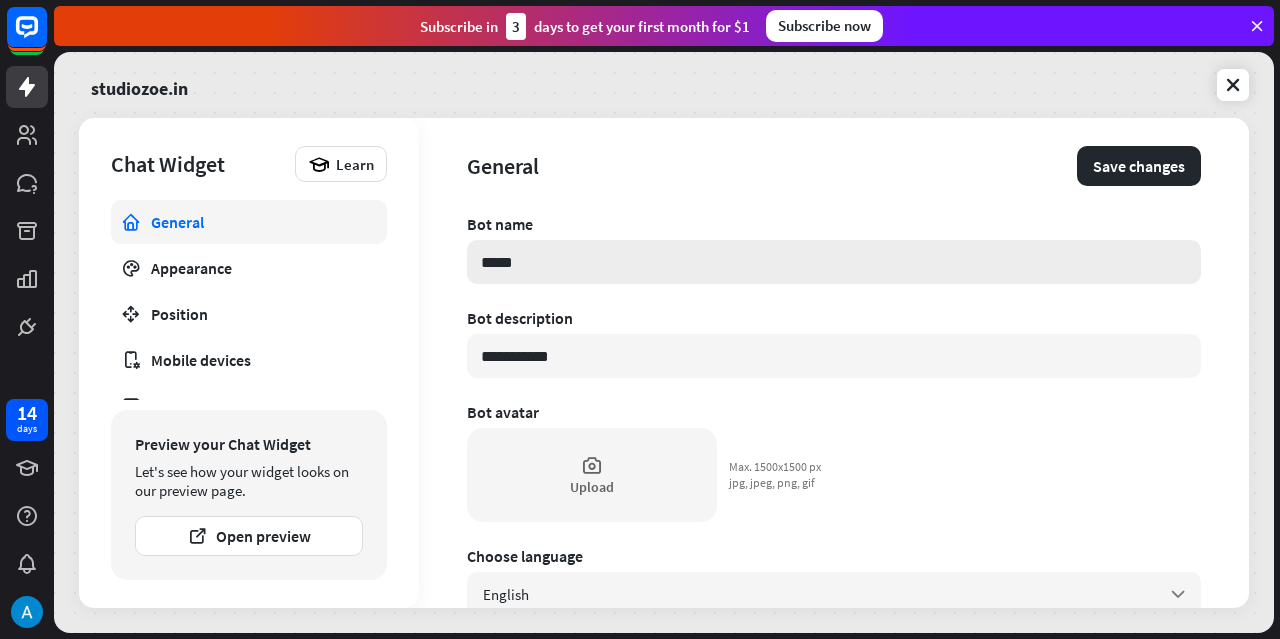 type on "*" 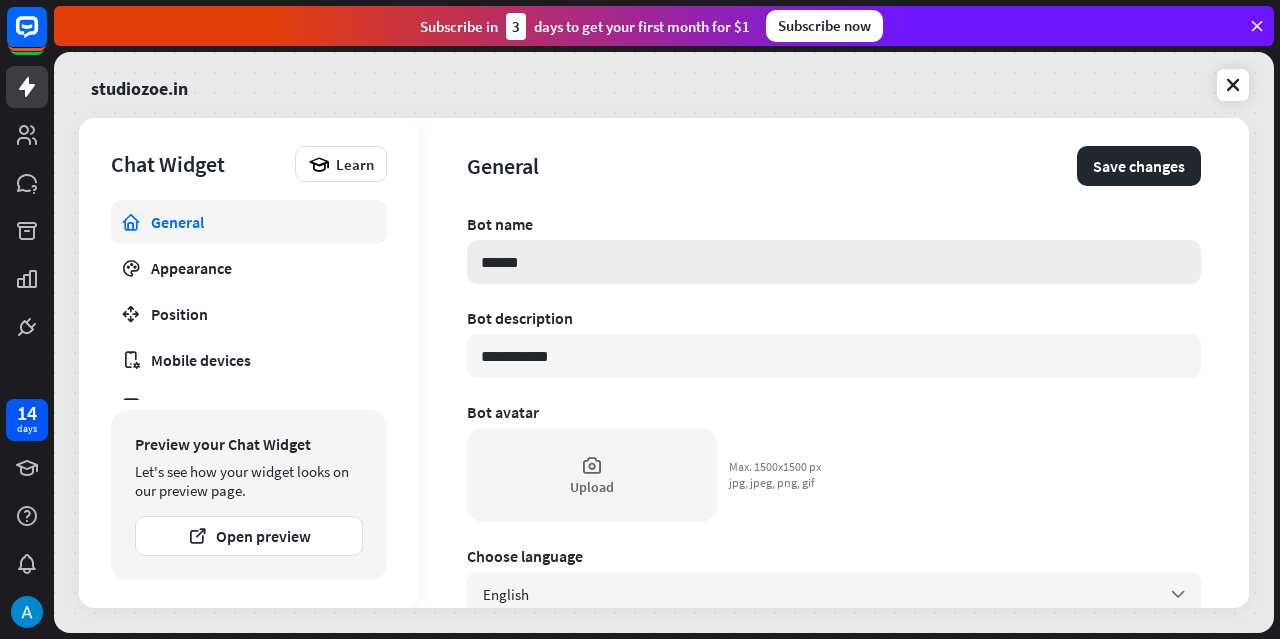 type on "*" 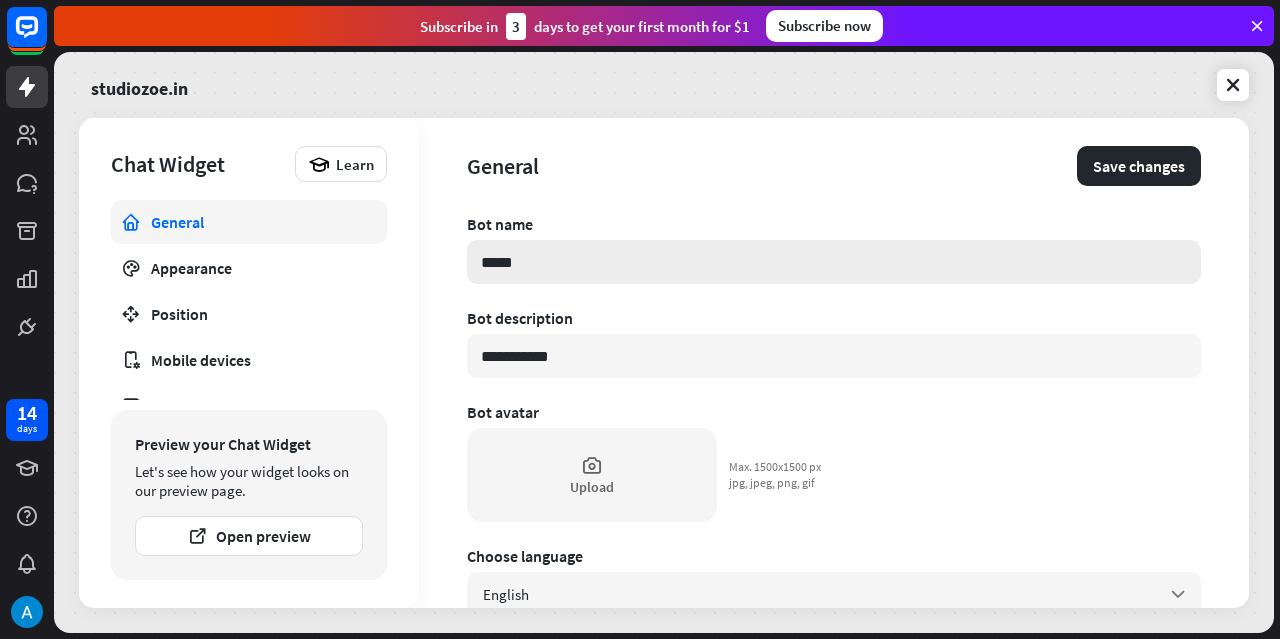 type on "*" 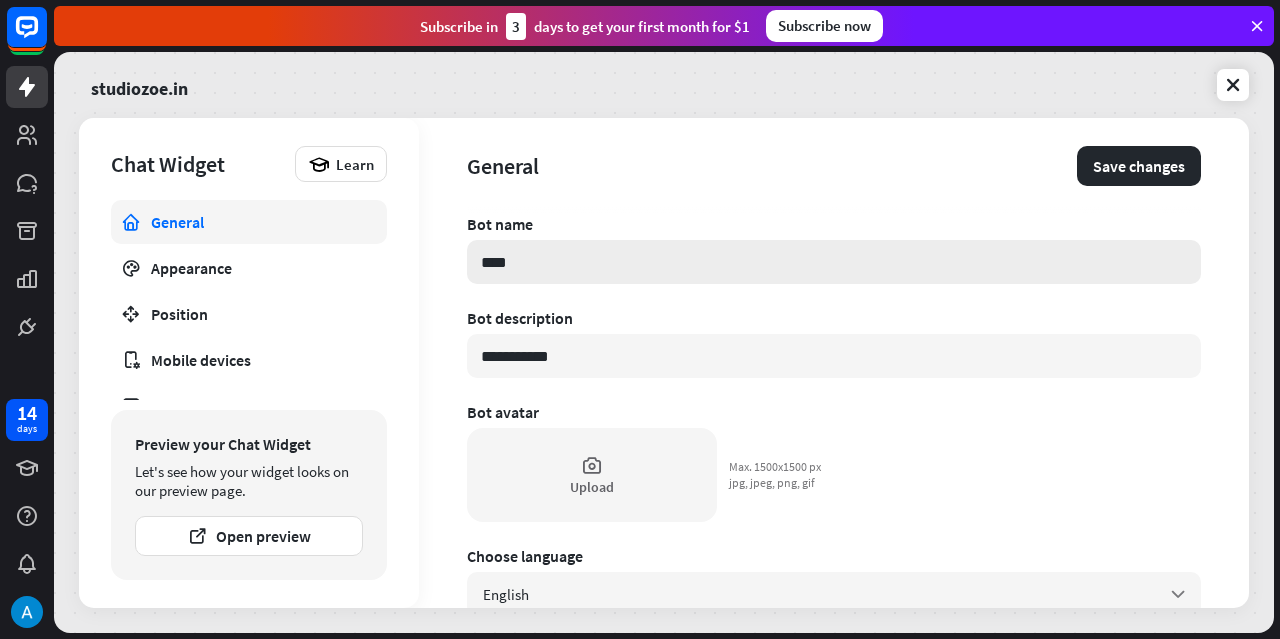 type on "*" 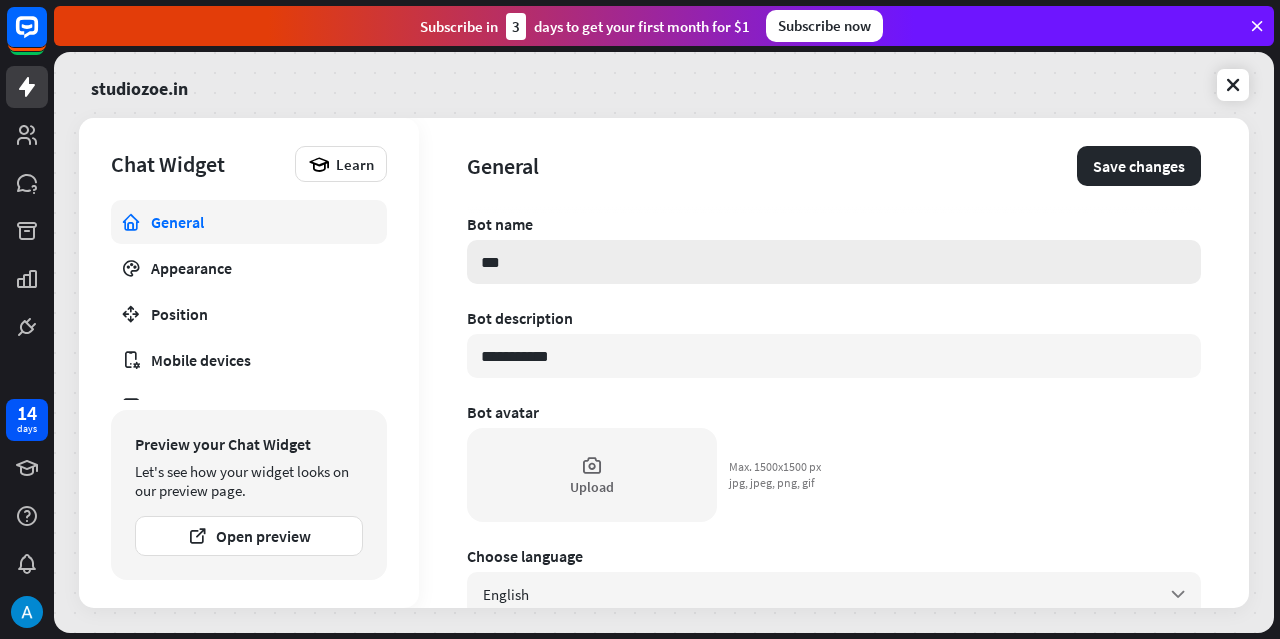 type on "*" 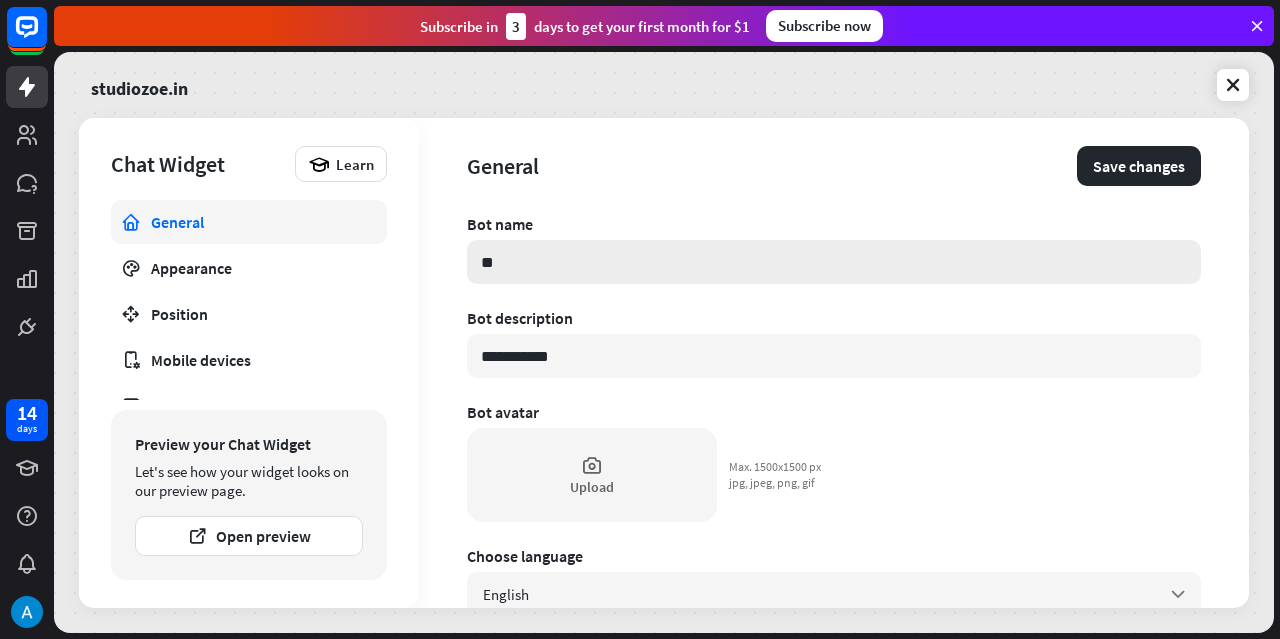 type on "*" 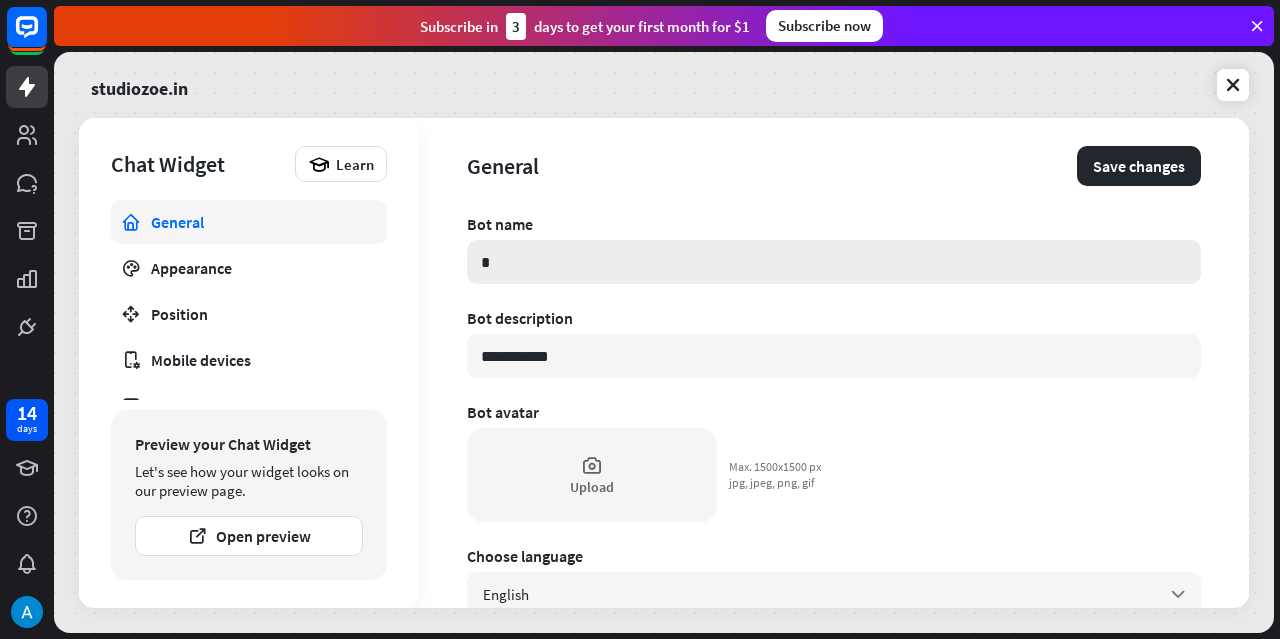 type on "*" 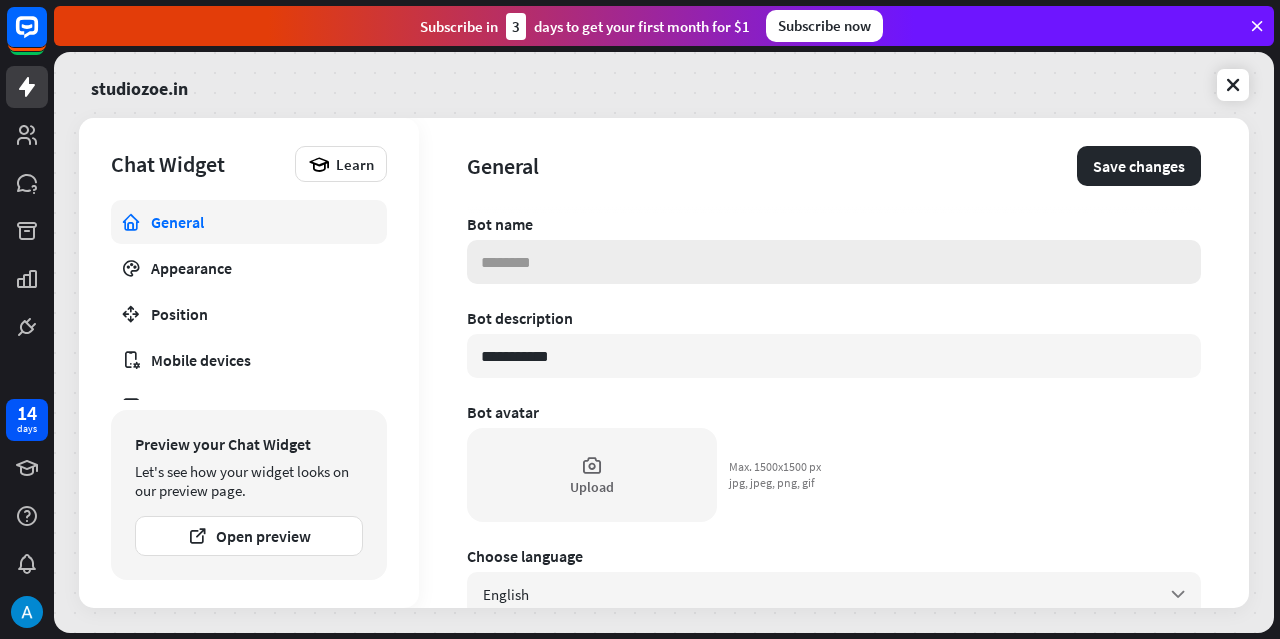 type on "*" 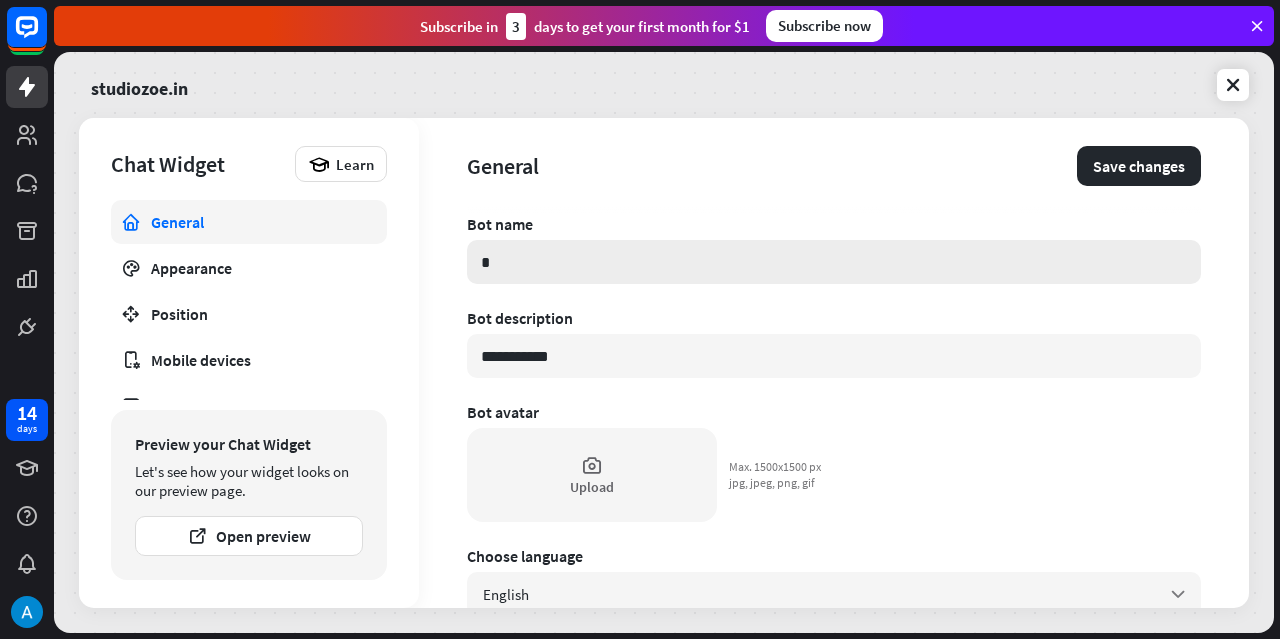 type on "*" 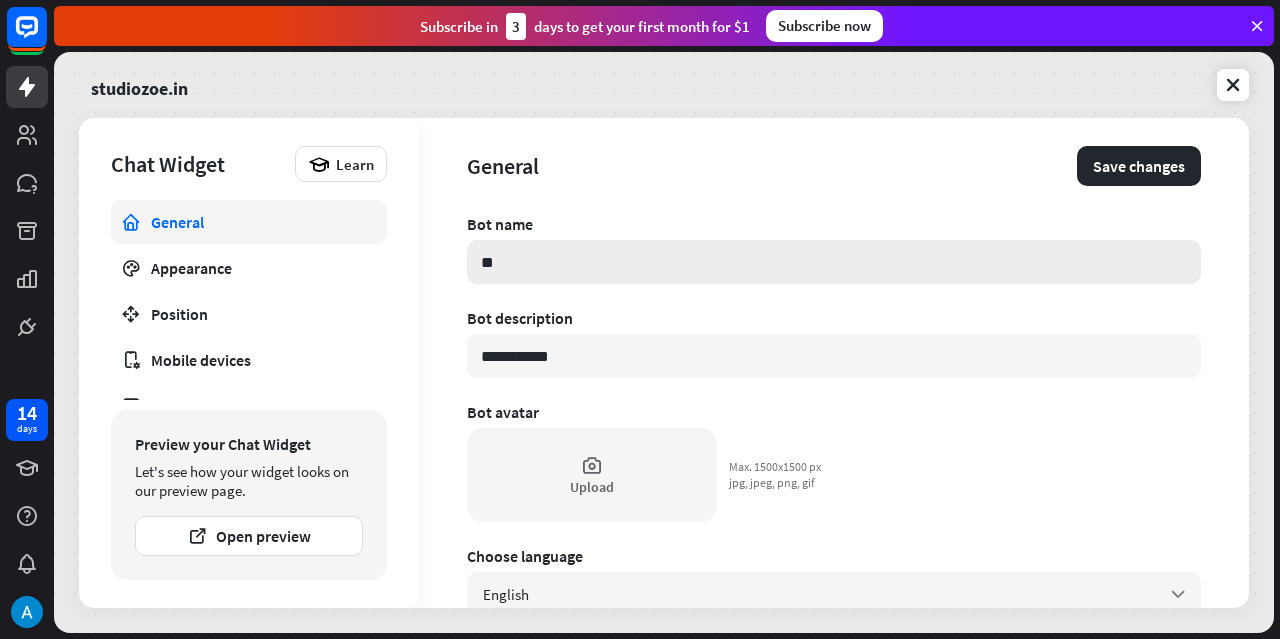 type on "*" 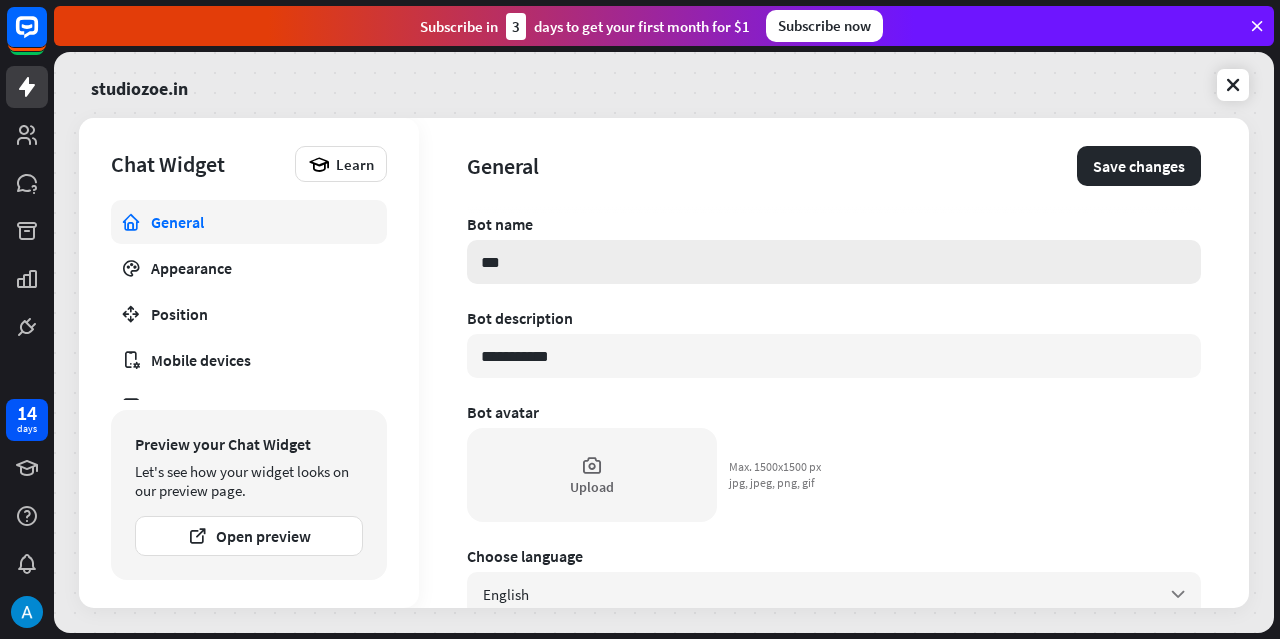 type on "*" 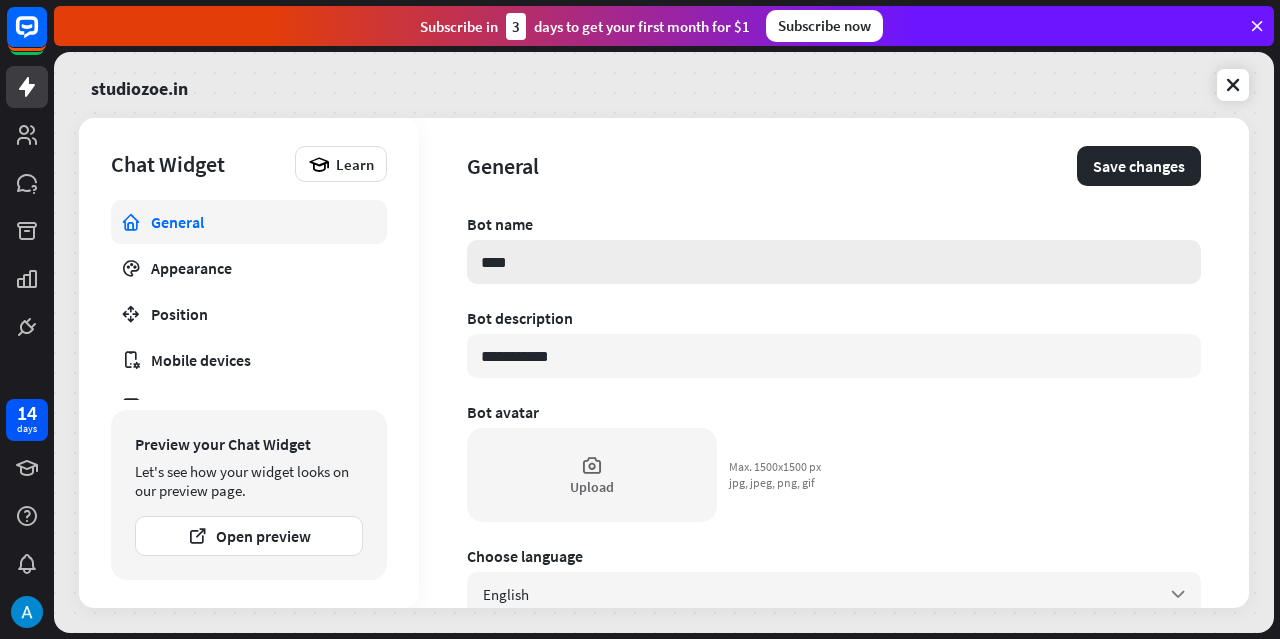 type on "*" 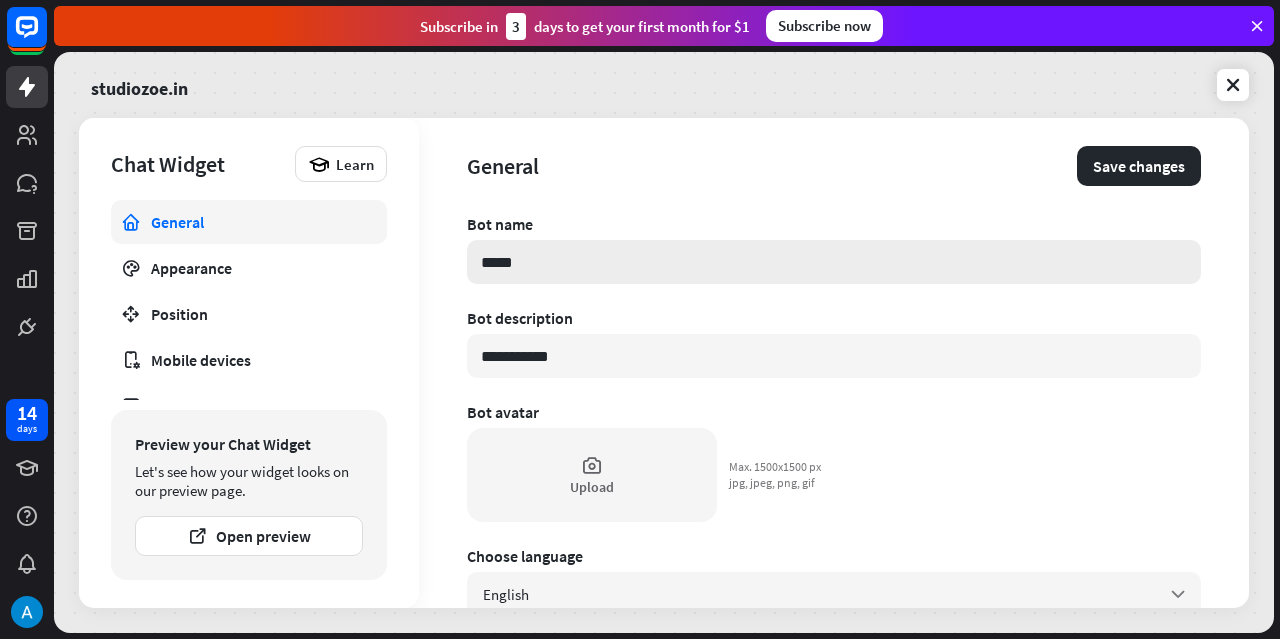 type on "*" 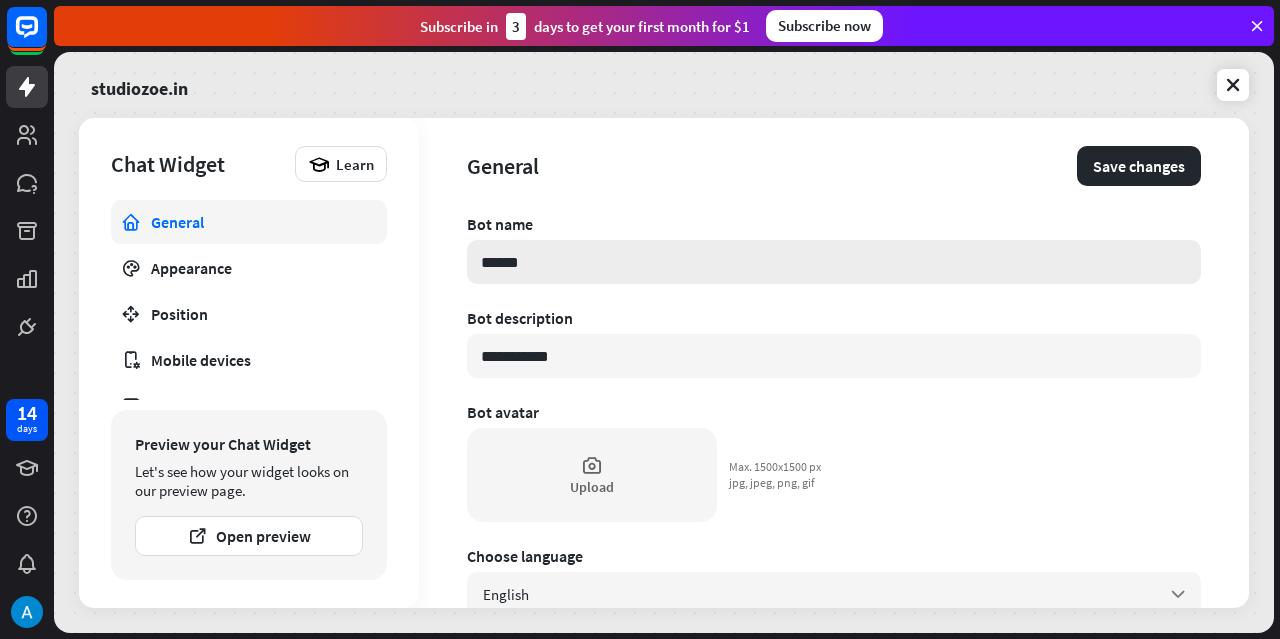 type on "*" 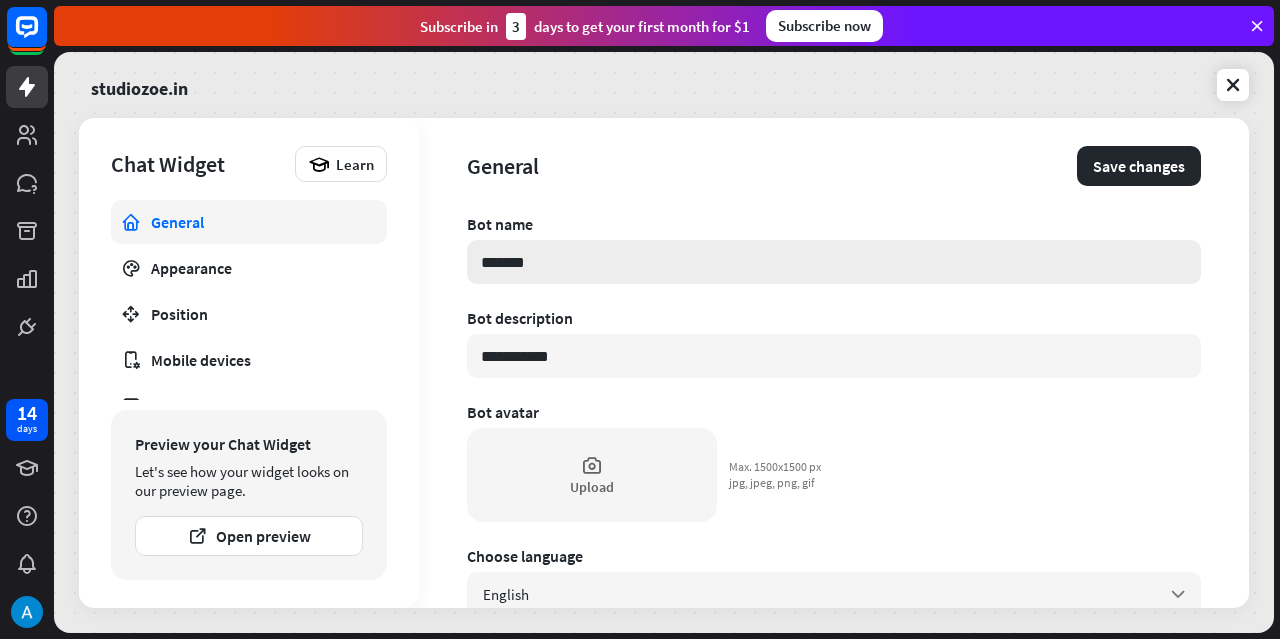 type on "*" 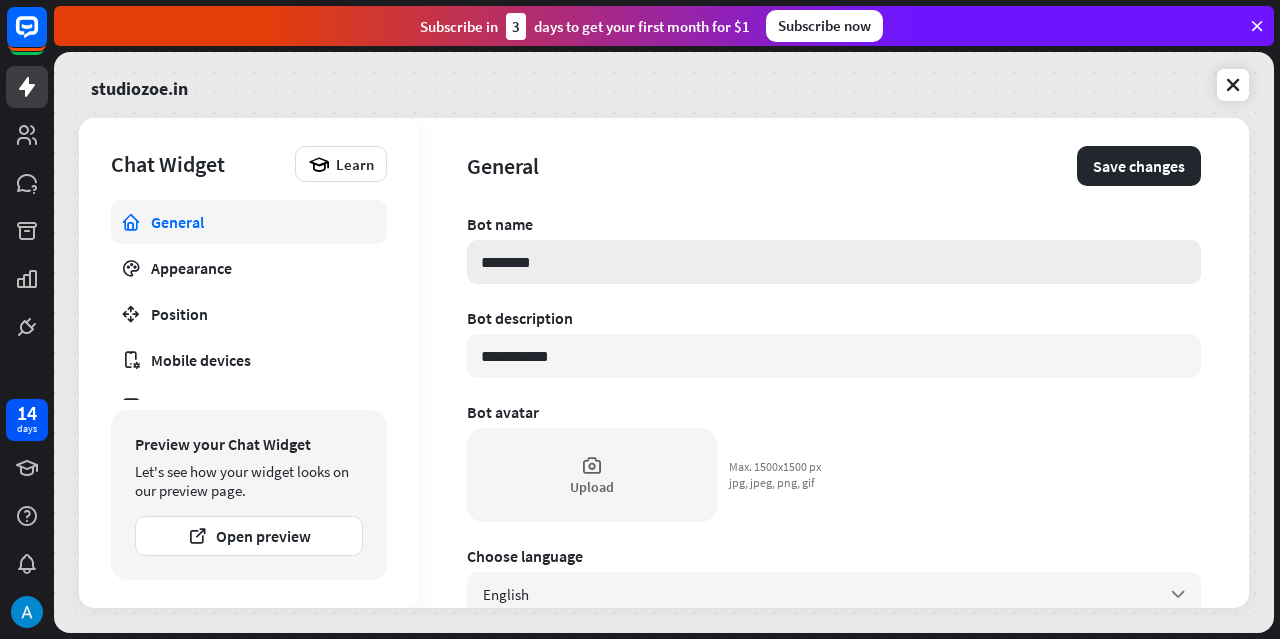 type on "*" 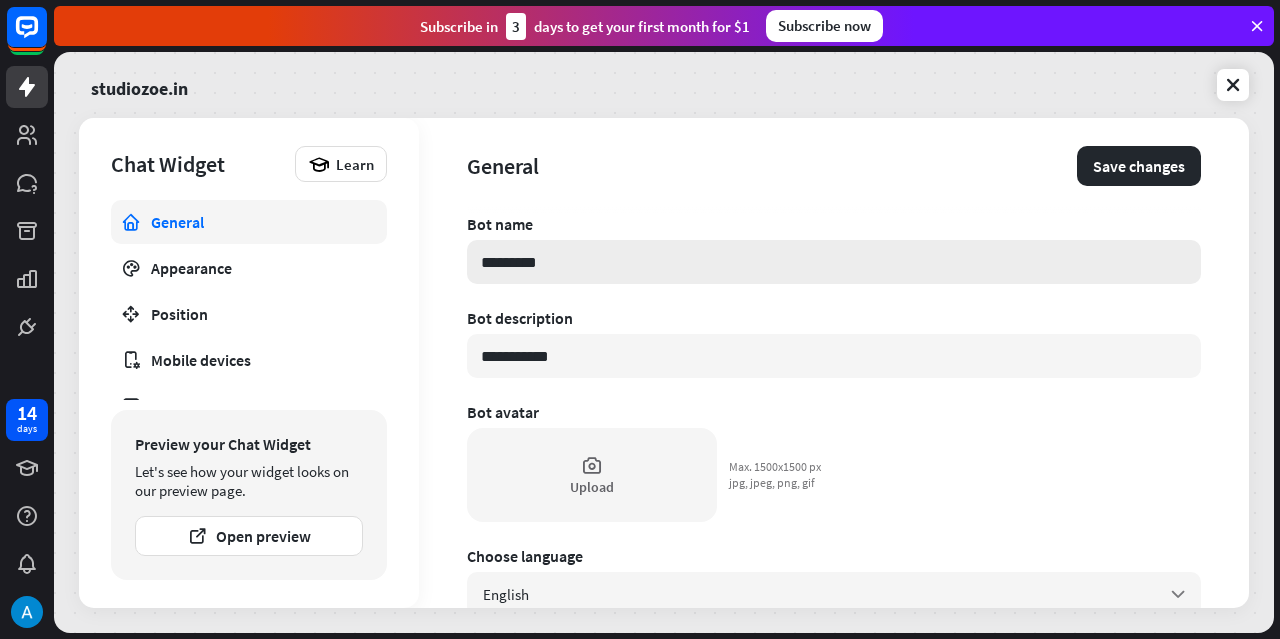 type on "*" 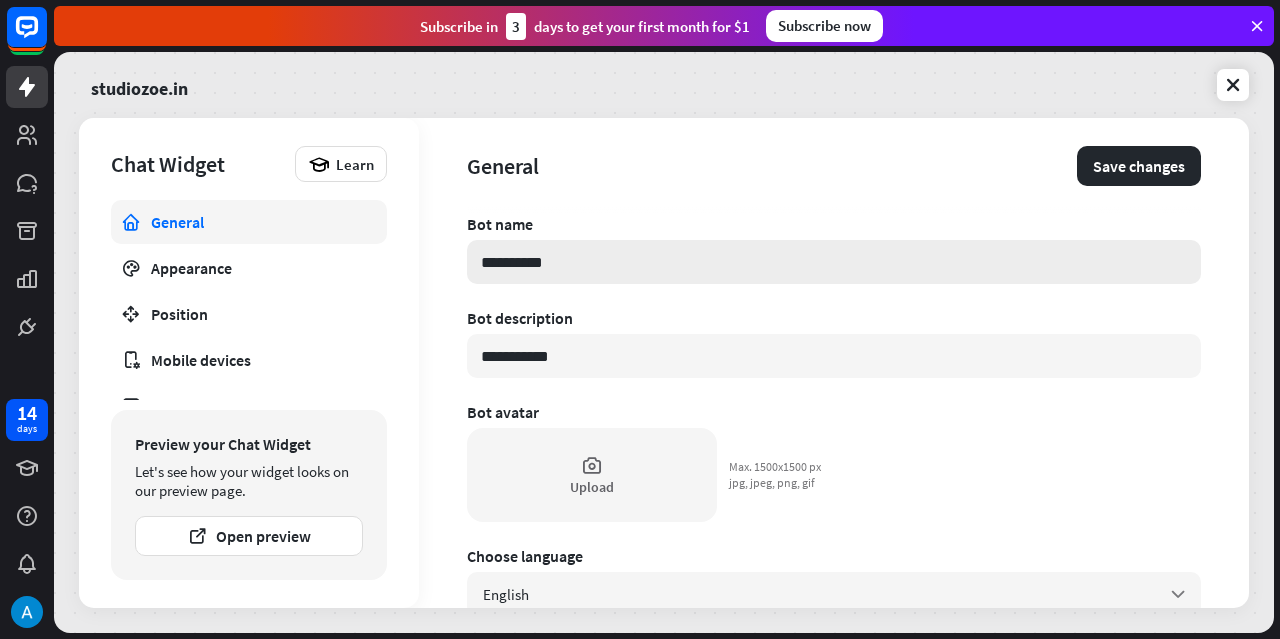 type on "*" 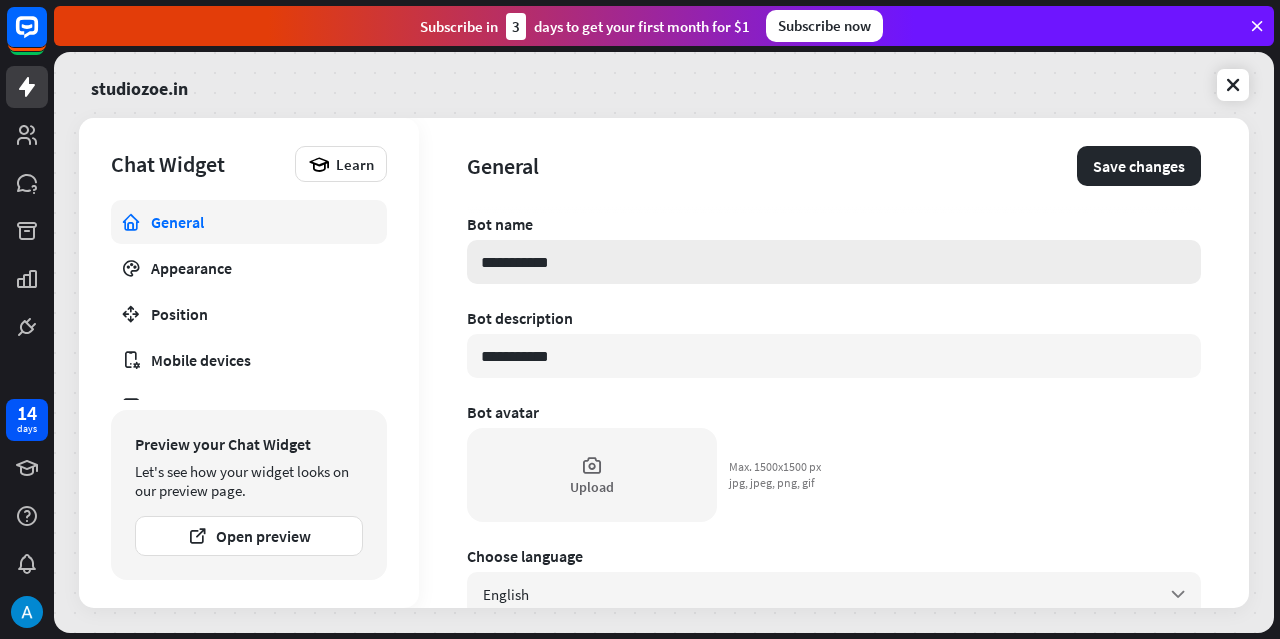 type on "*" 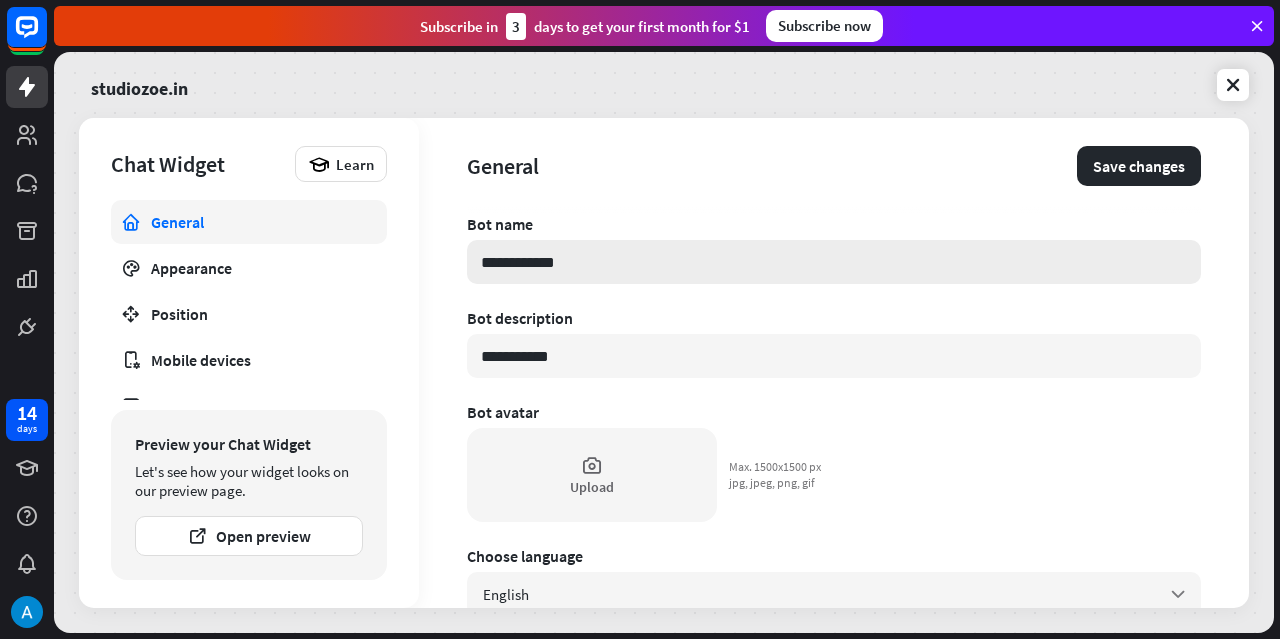 type on "*" 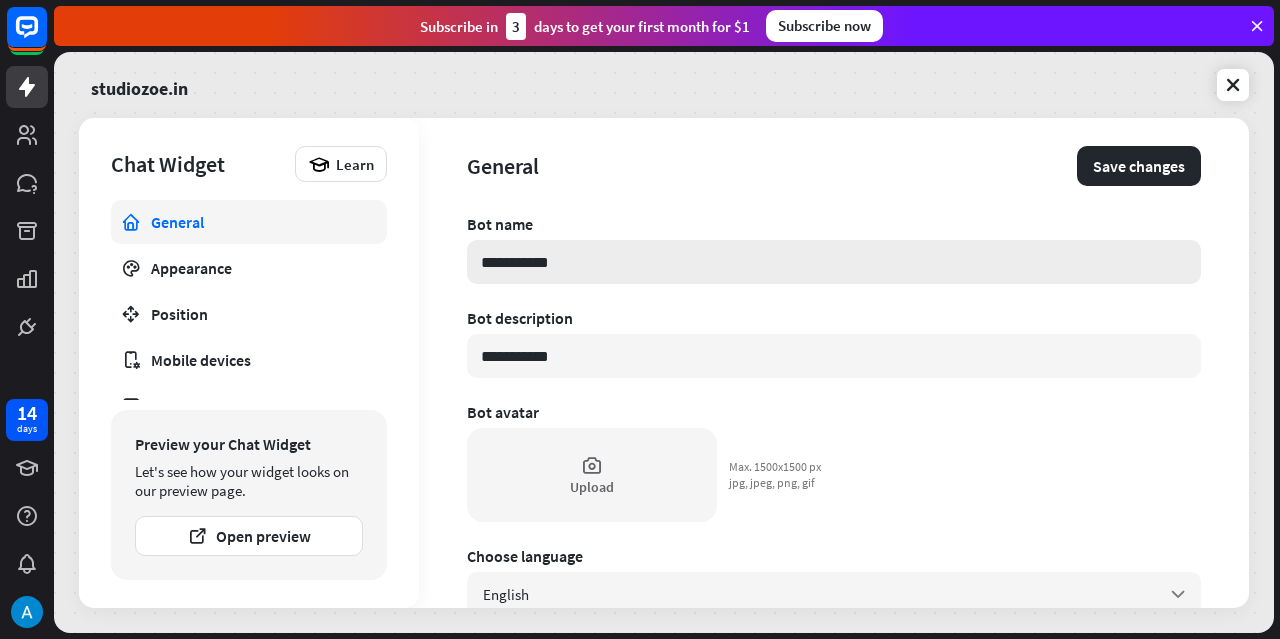 type on "*" 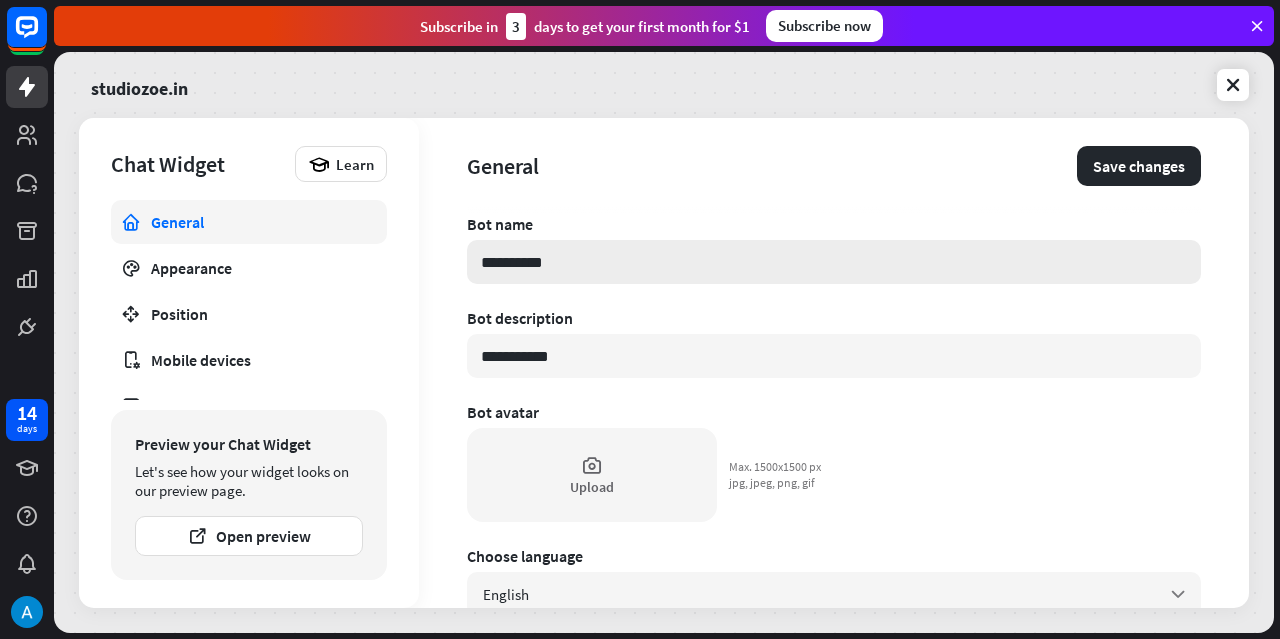 type on "*" 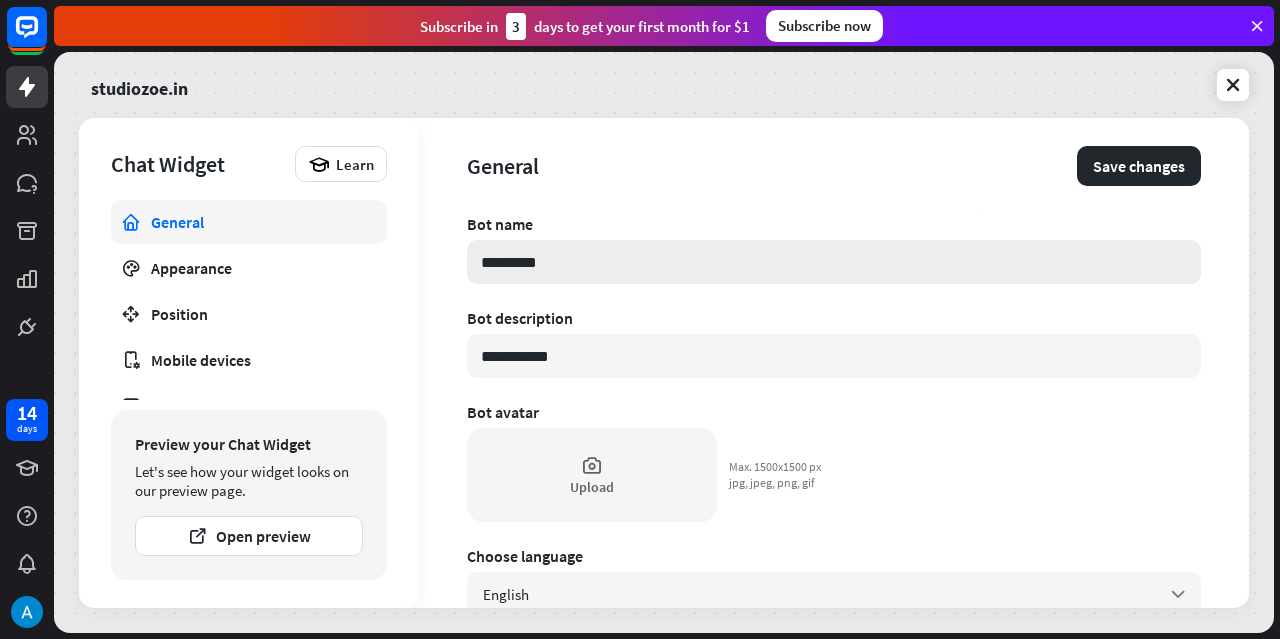 type on "*" 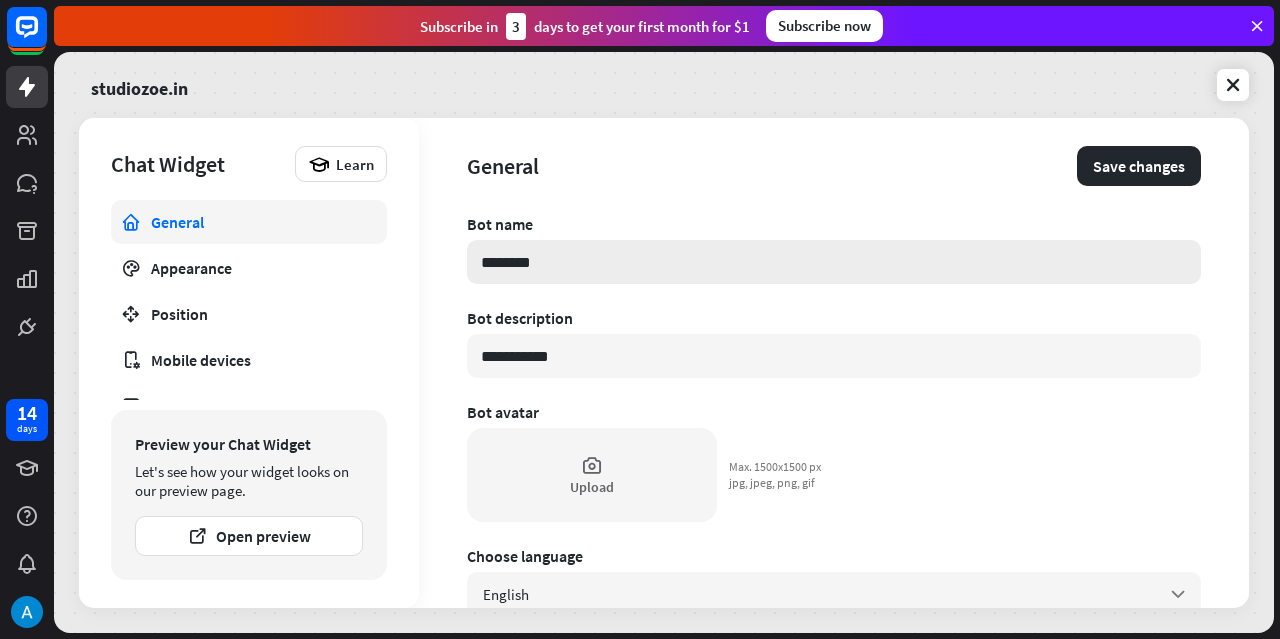 type on "*" 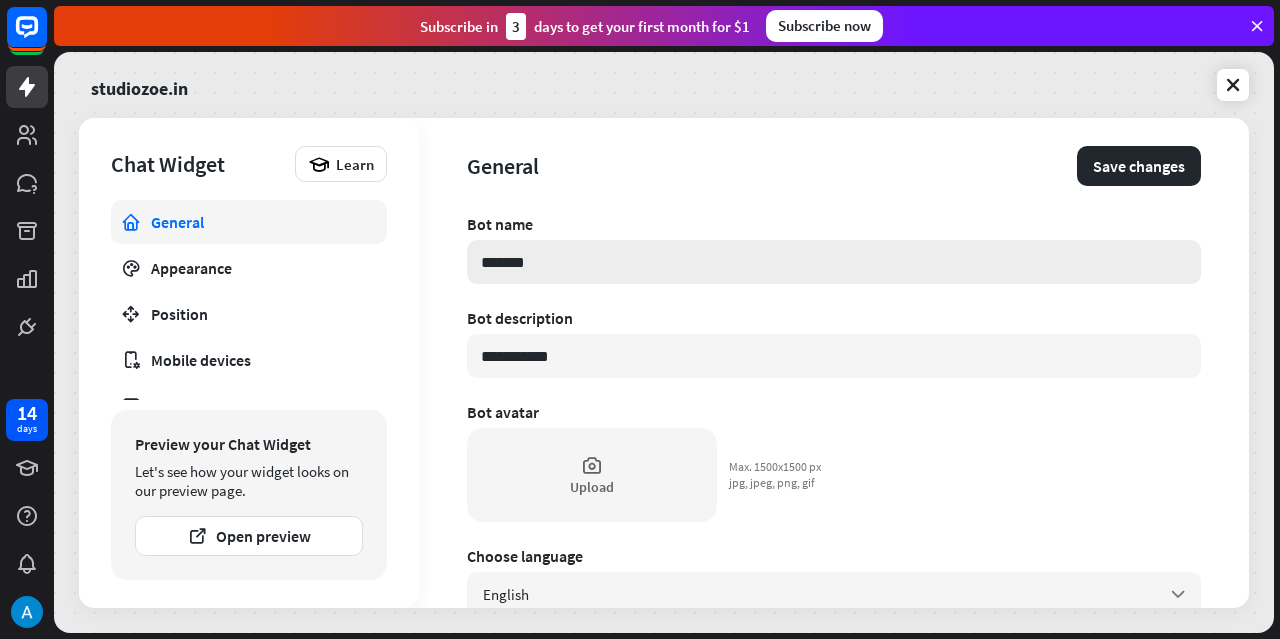 type on "*" 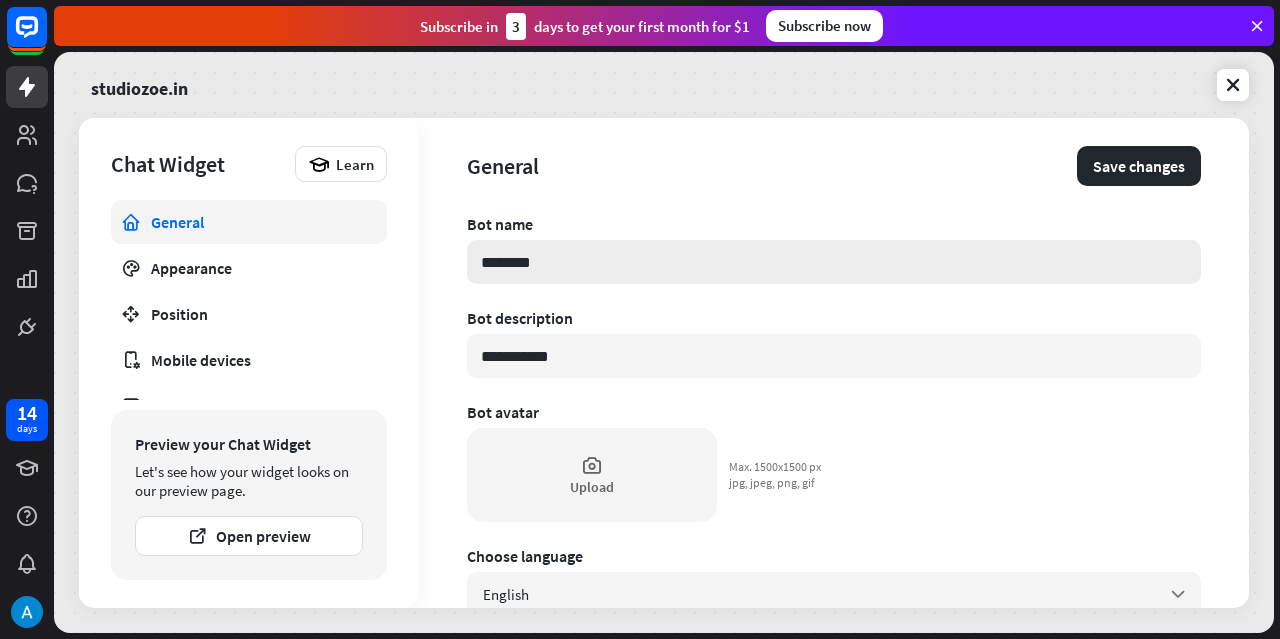type on "*" 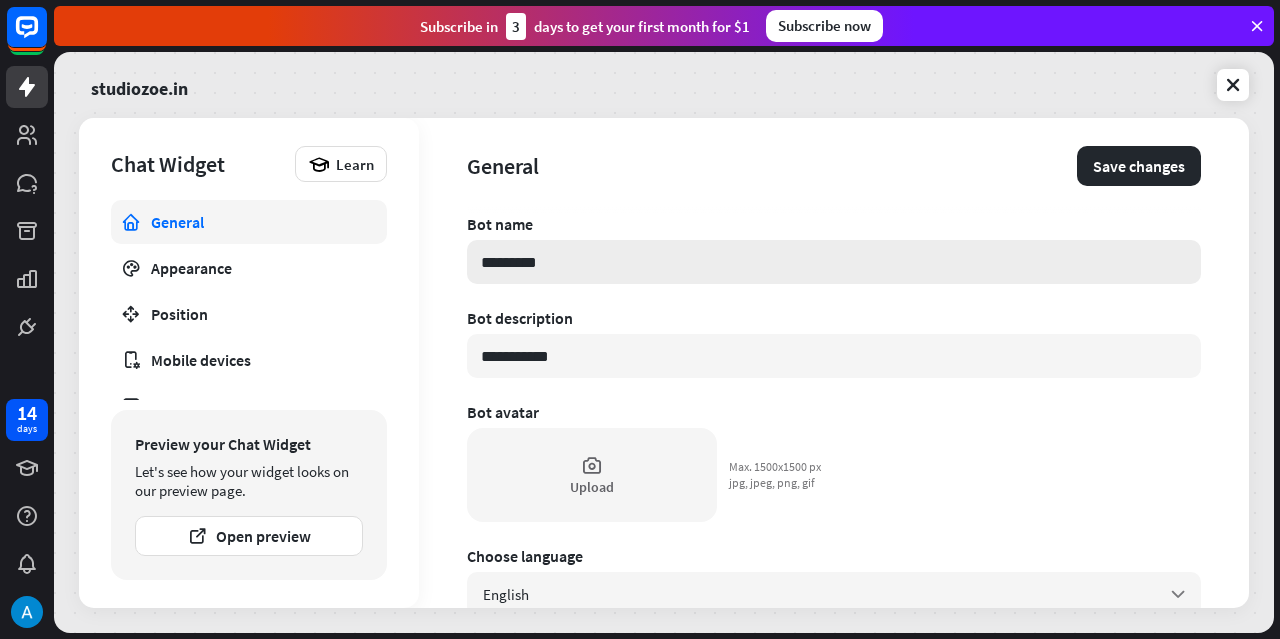 type on "*" 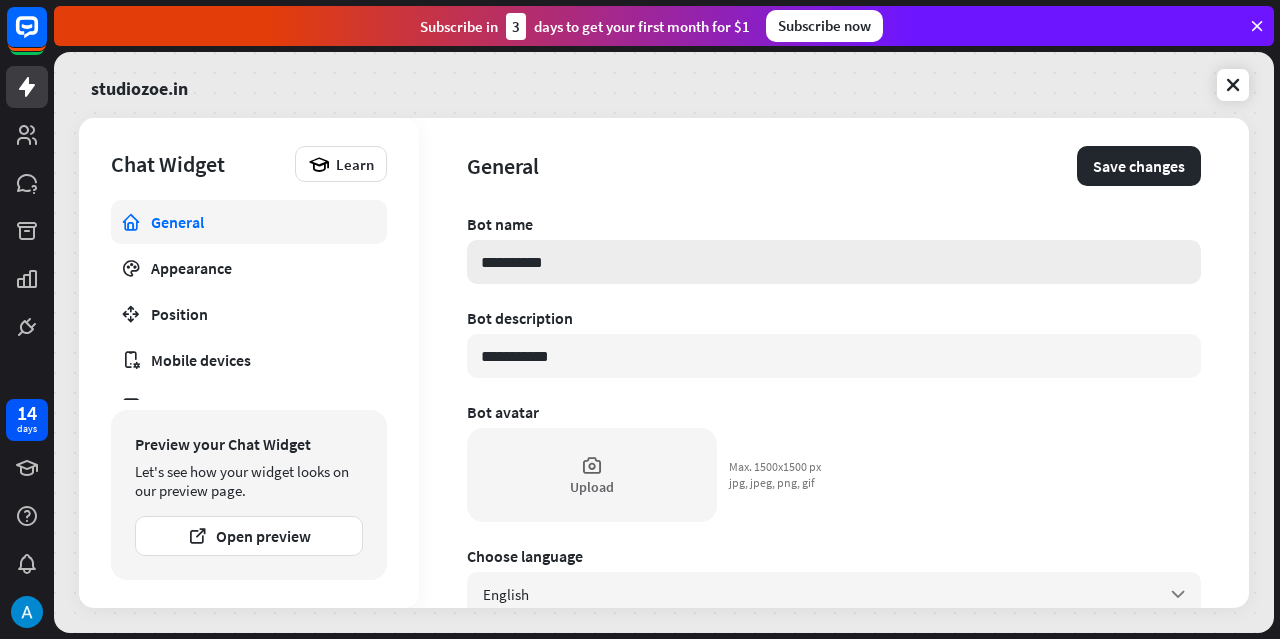 type on "*" 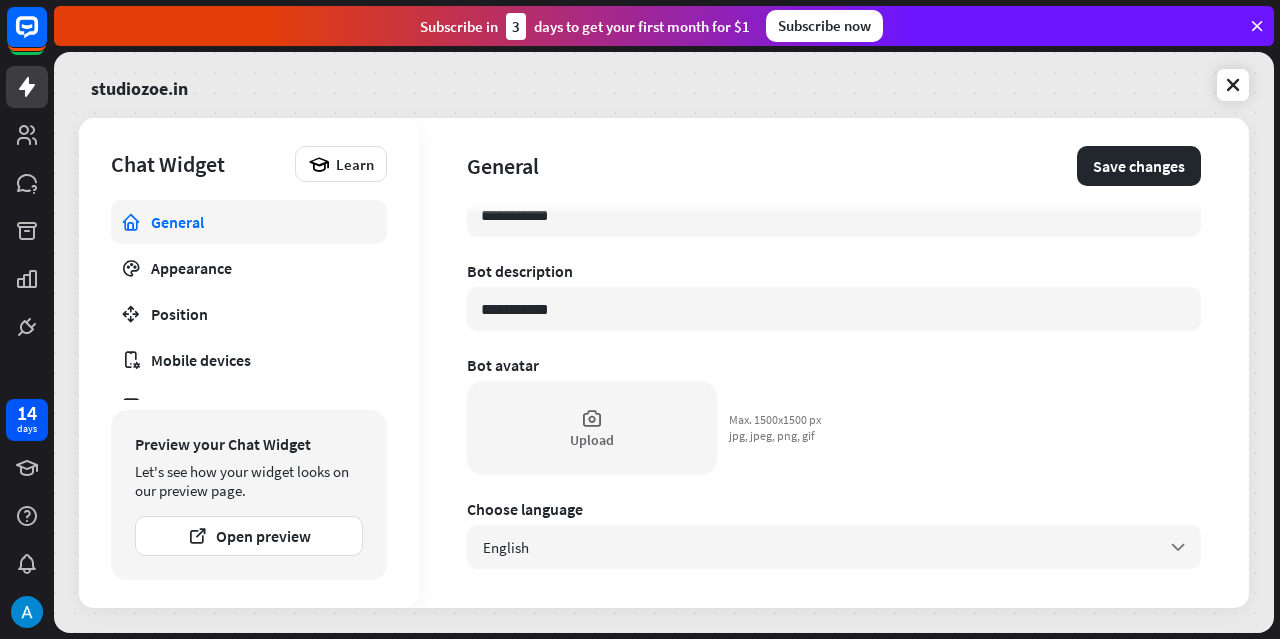scroll, scrollTop: 100, scrollLeft: 0, axis: vertical 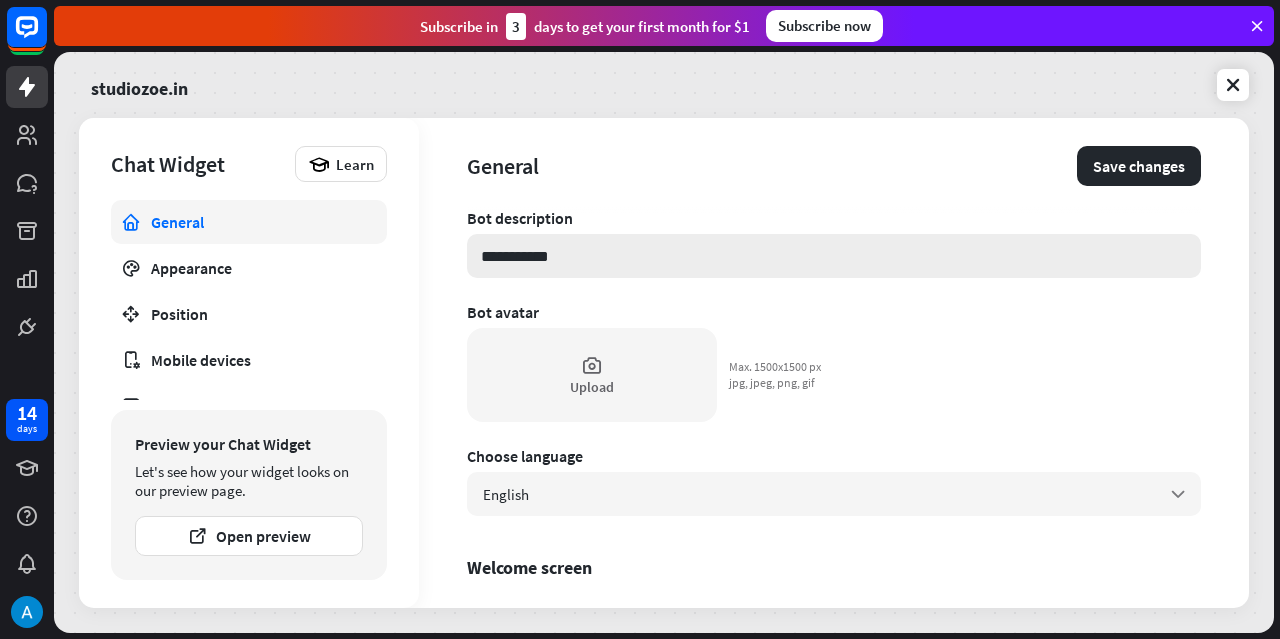 type on "**********" 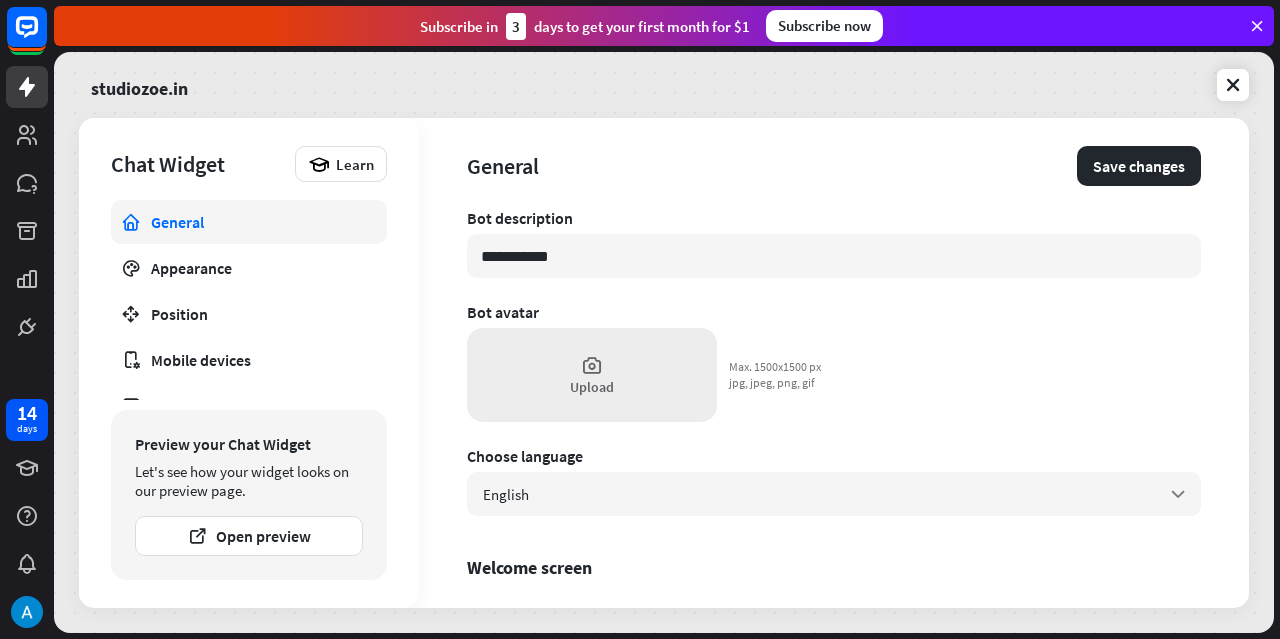 click at bounding box center [592, 365] 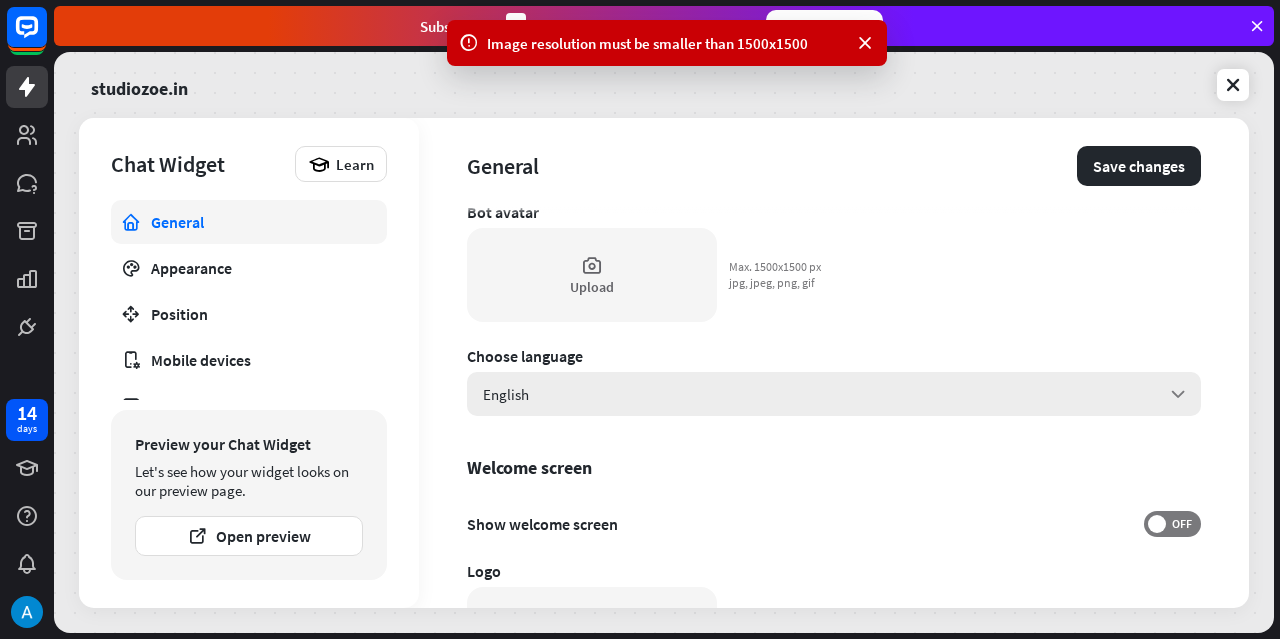 scroll, scrollTop: 300, scrollLeft: 0, axis: vertical 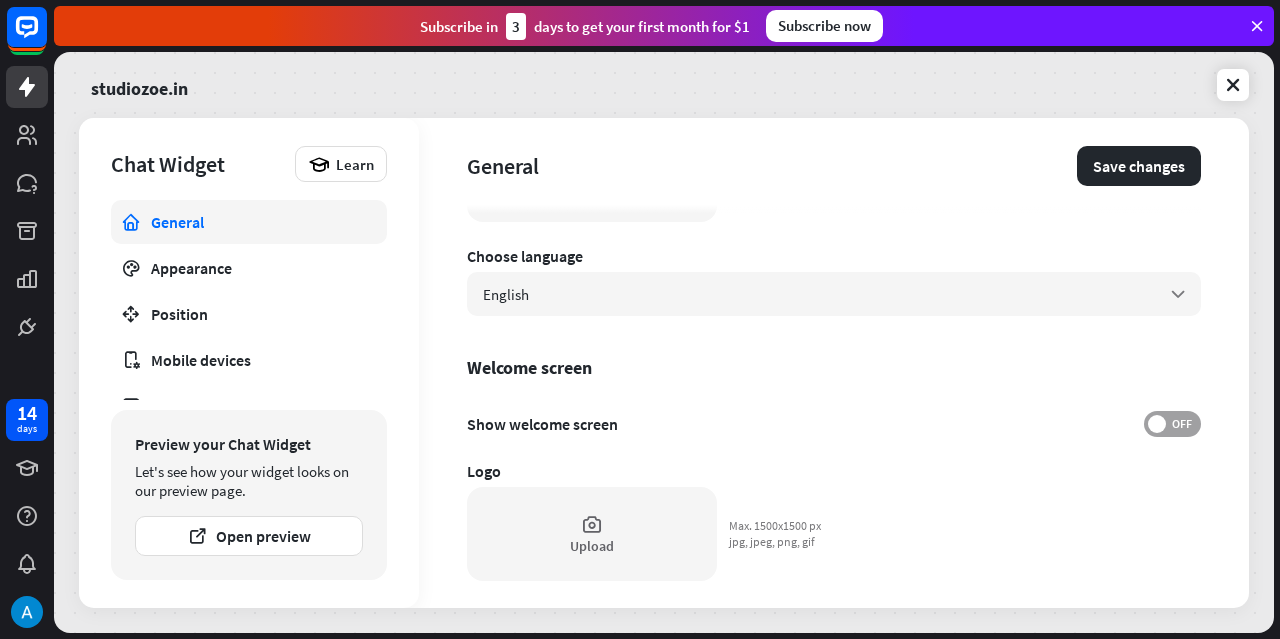 click on "OFF" at bounding box center [1181, 424] 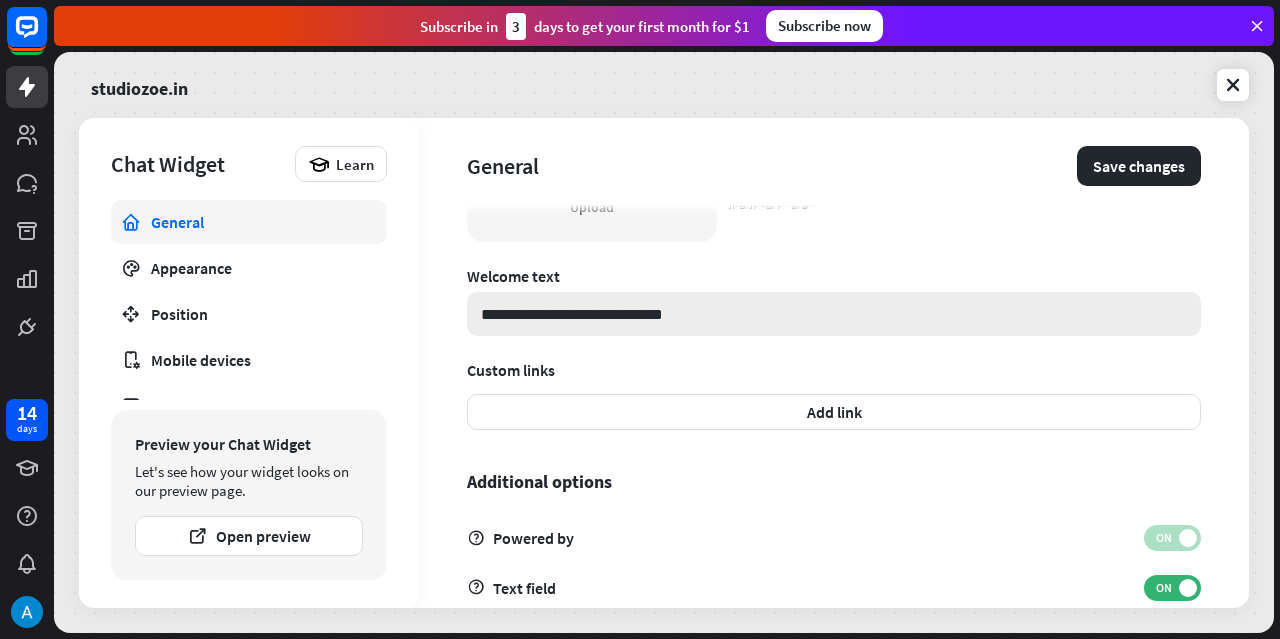 scroll, scrollTop: 678, scrollLeft: 0, axis: vertical 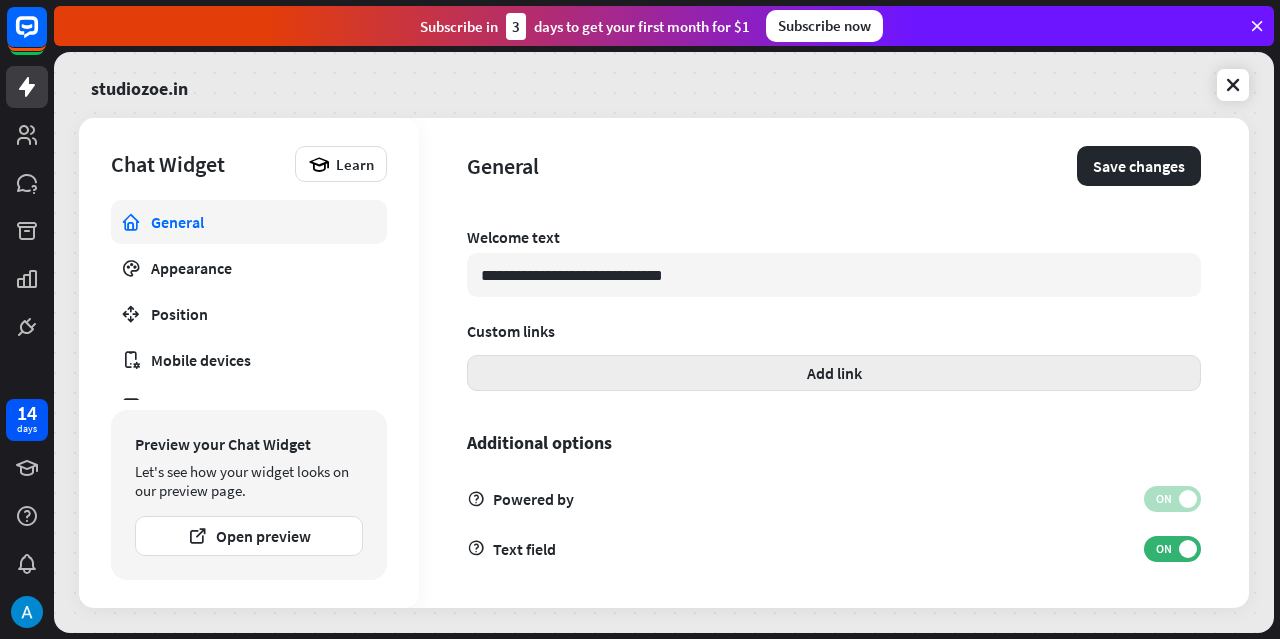 click on "Add link" at bounding box center [834, 373] 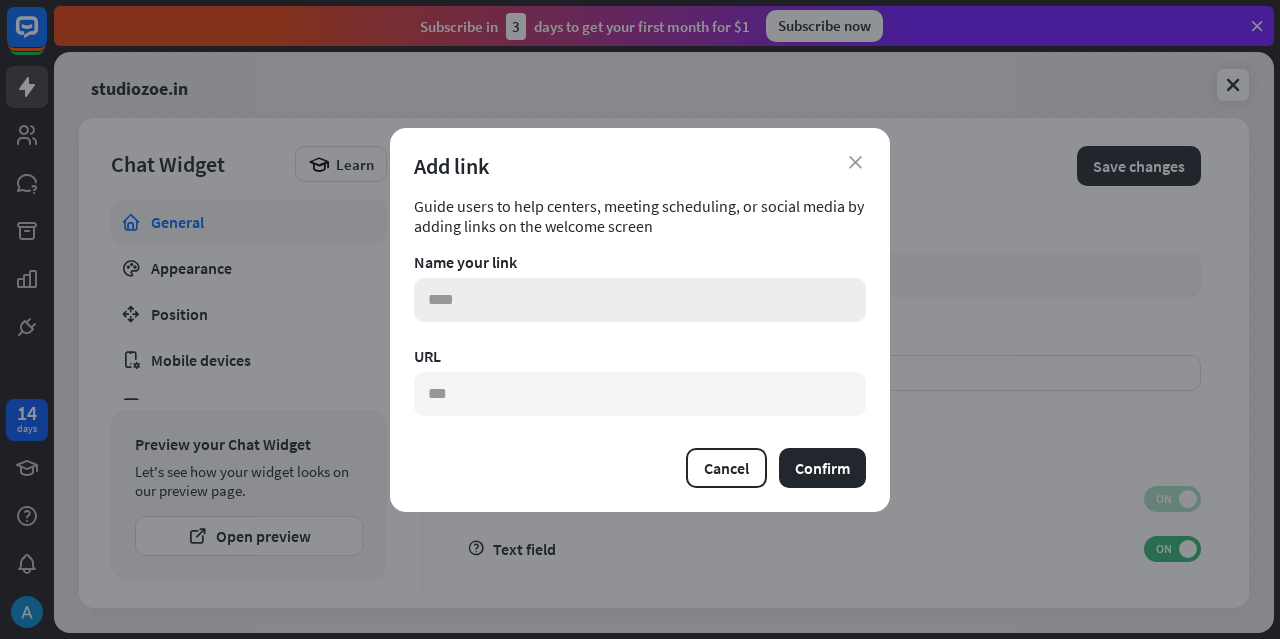 click at bounding box center (640, 300) 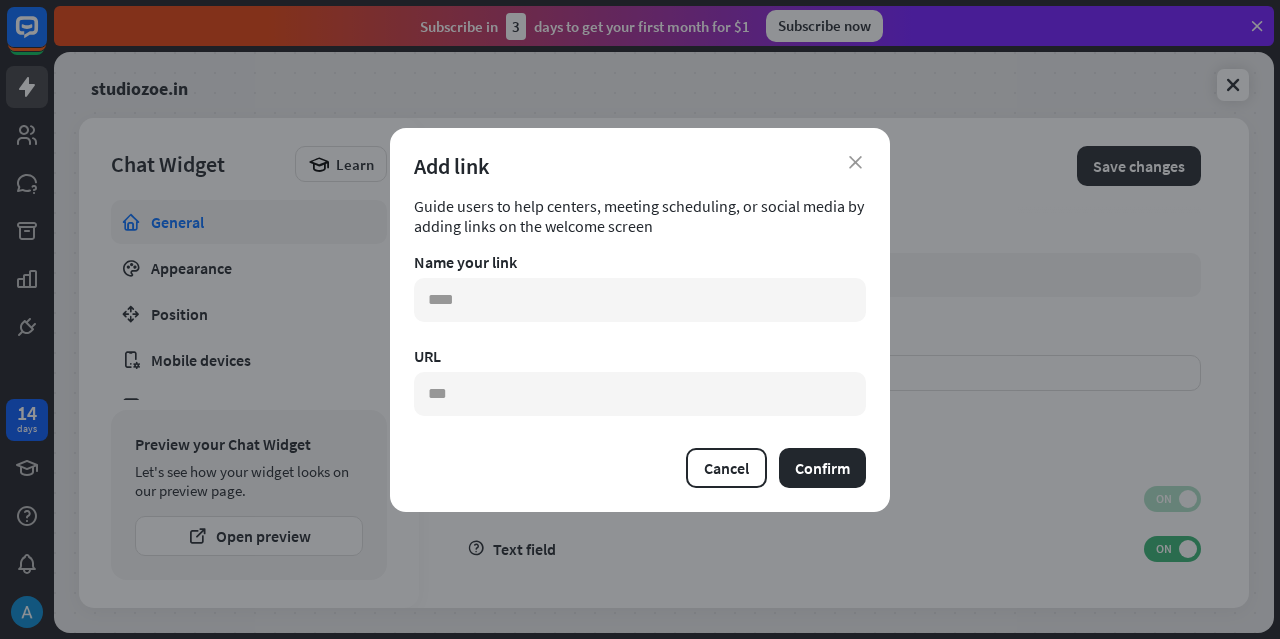 click on "Add link" at bounding box center [640, 166] 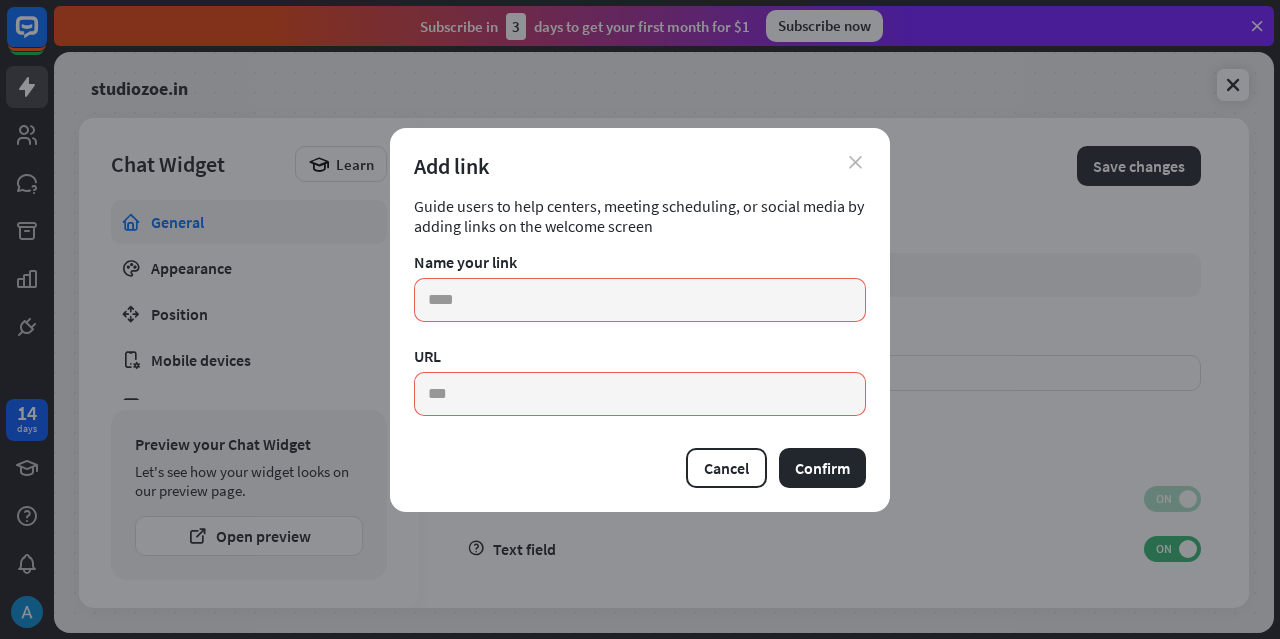 click on "close" at bounding box center (855, 162) 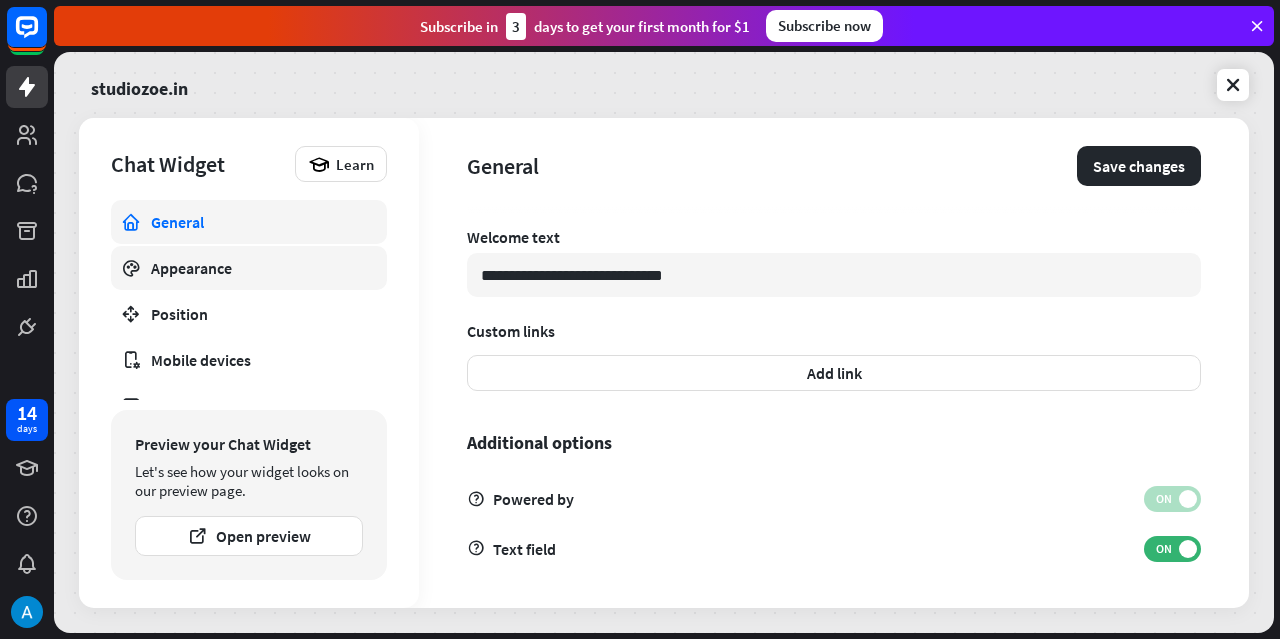 click on "Appearance" at bounding box center [249, 268] 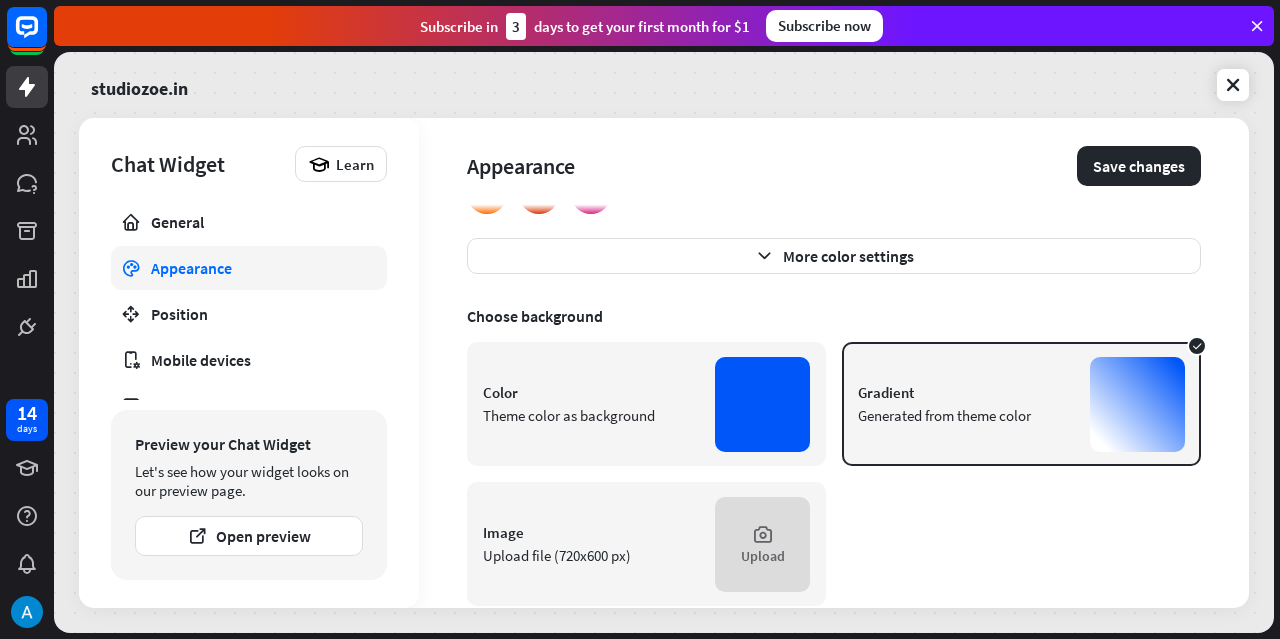 scroll, scrollTop: 270, scrollLeft: 0, axis: vertical 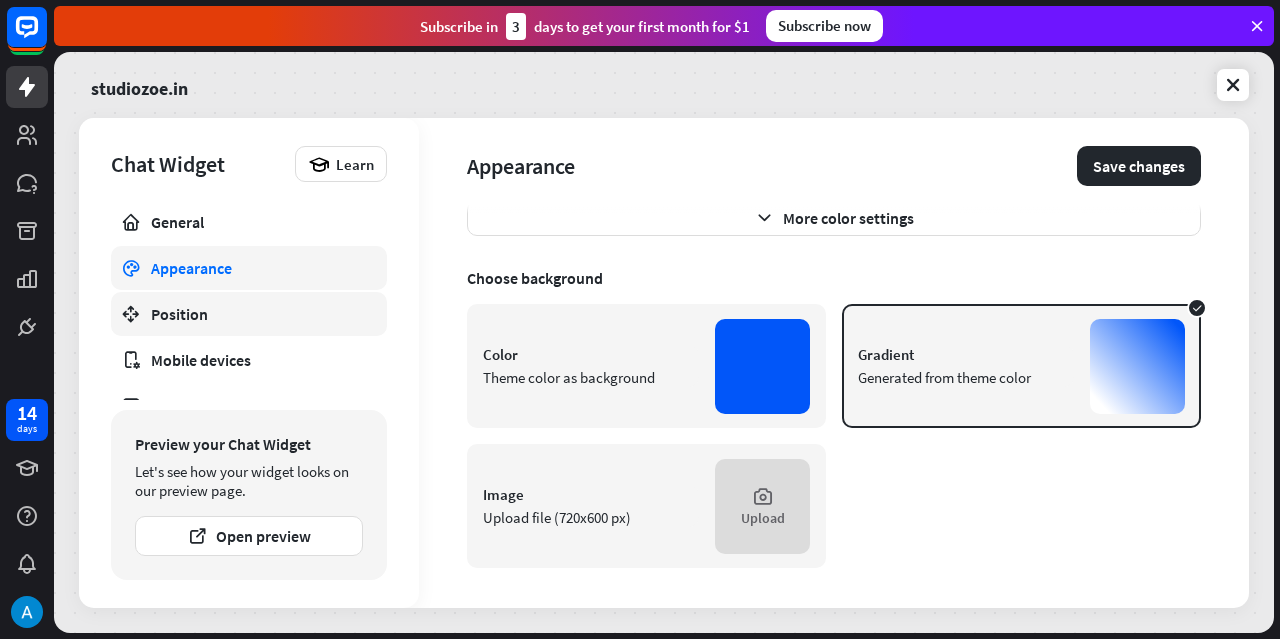 click on "Position" at bounding box center (249, 314) 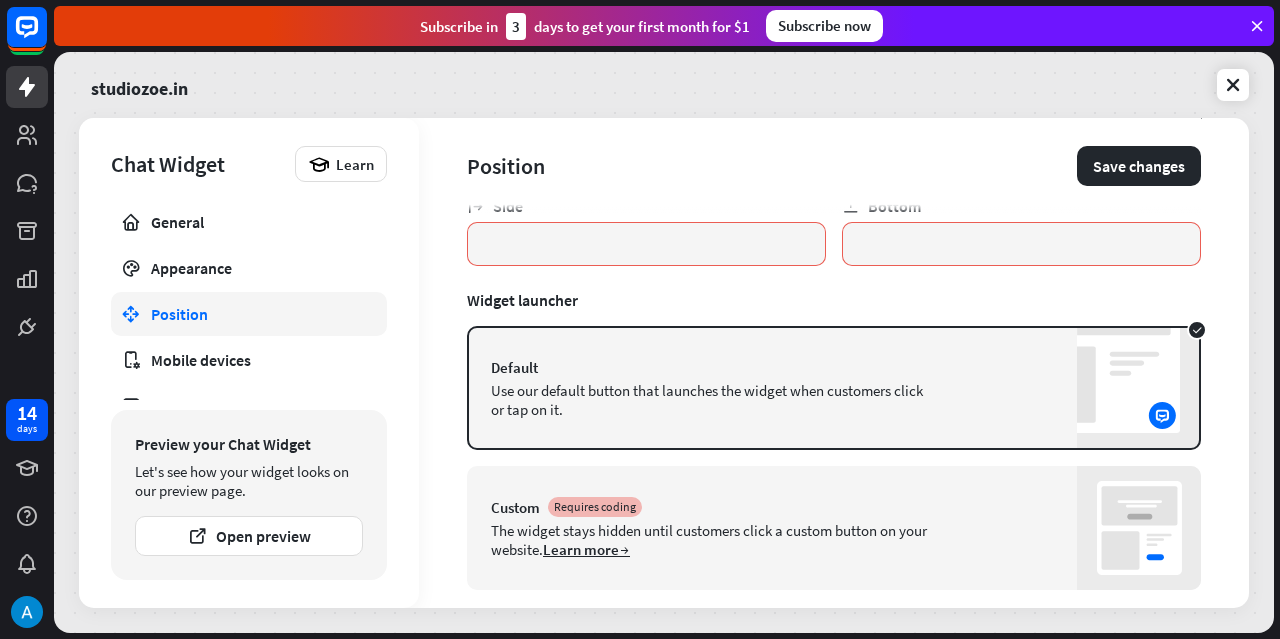 scroll, scrollTop: 170, scrollLeft: 0, axis: vertical 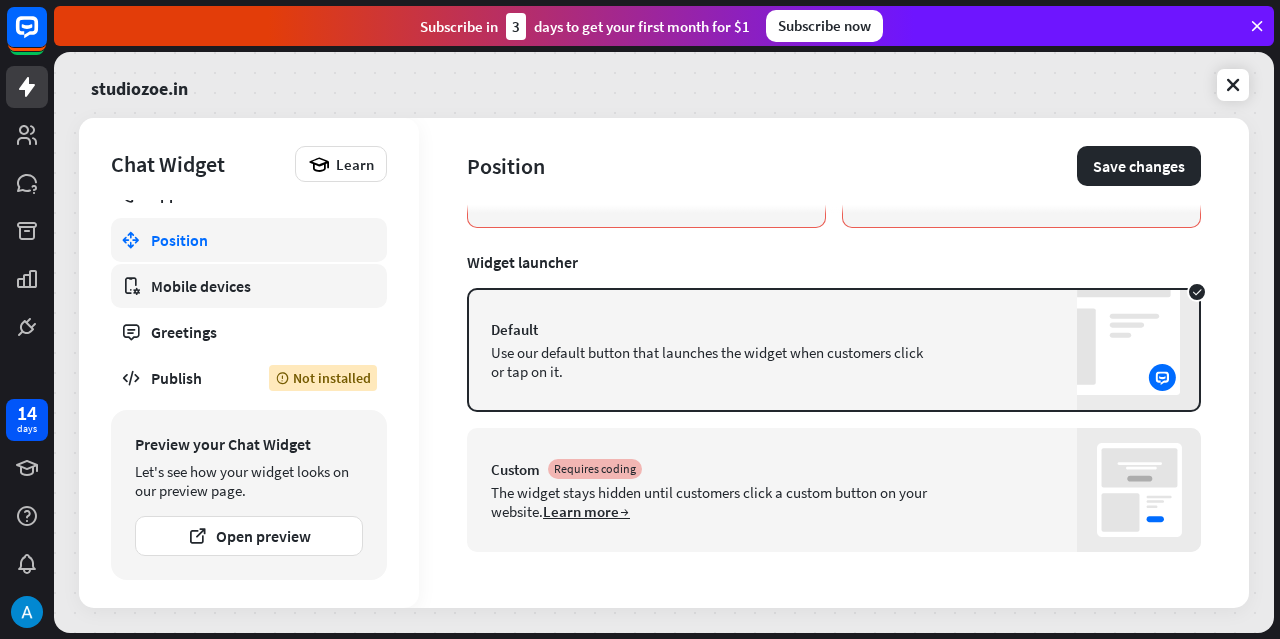click on "Mobile devices" at bounding box center (249, 286) 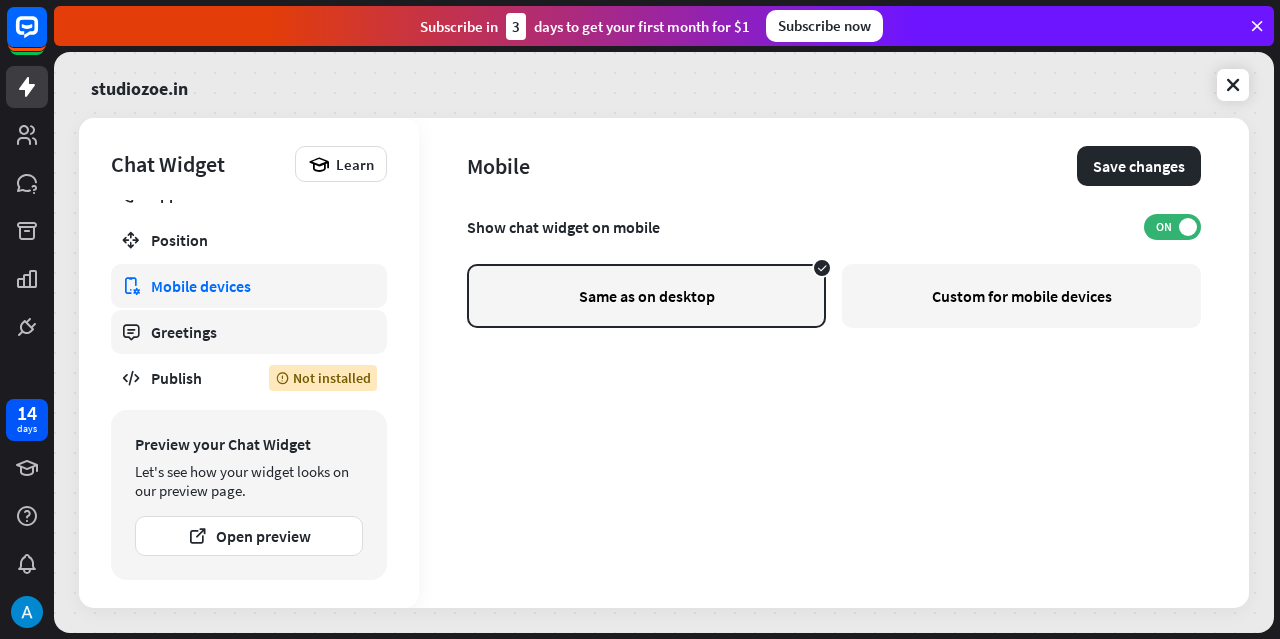 click on "Greetings" at bounding box center [249, 332] 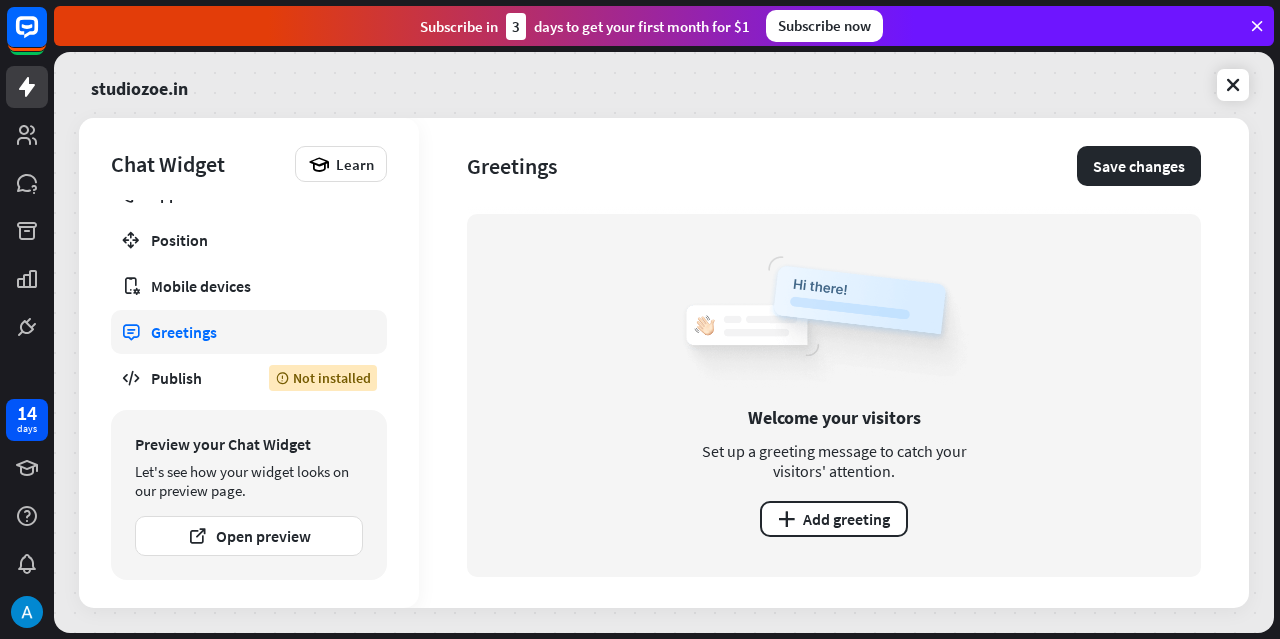 scroll, scrollTop: 9, scrollLeft: 0, axis: vertical 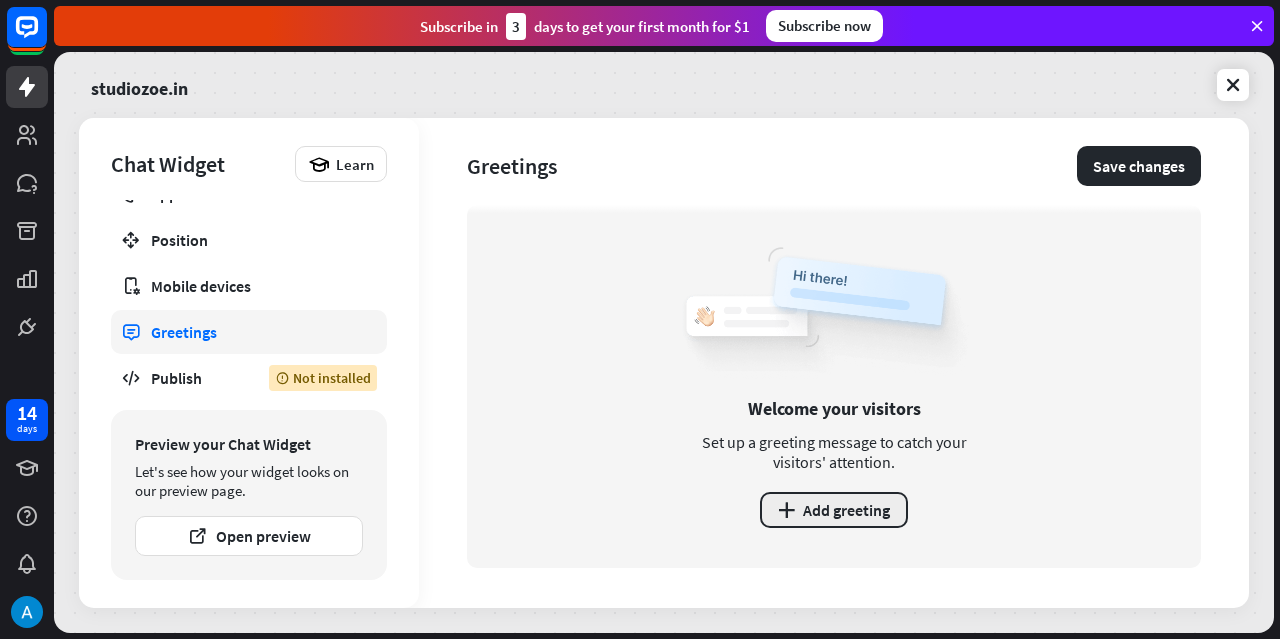click on "plus
Add greeting" at bounding box center [834, 510] 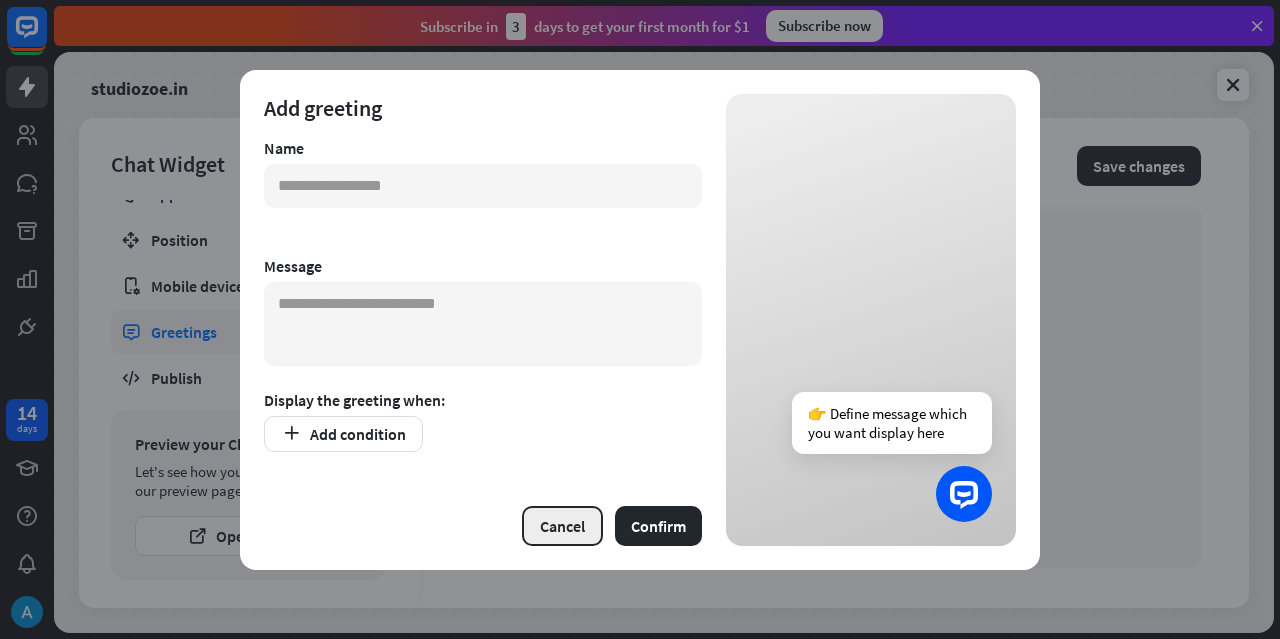 click on "Cancel" at bounding box center (562, 526) 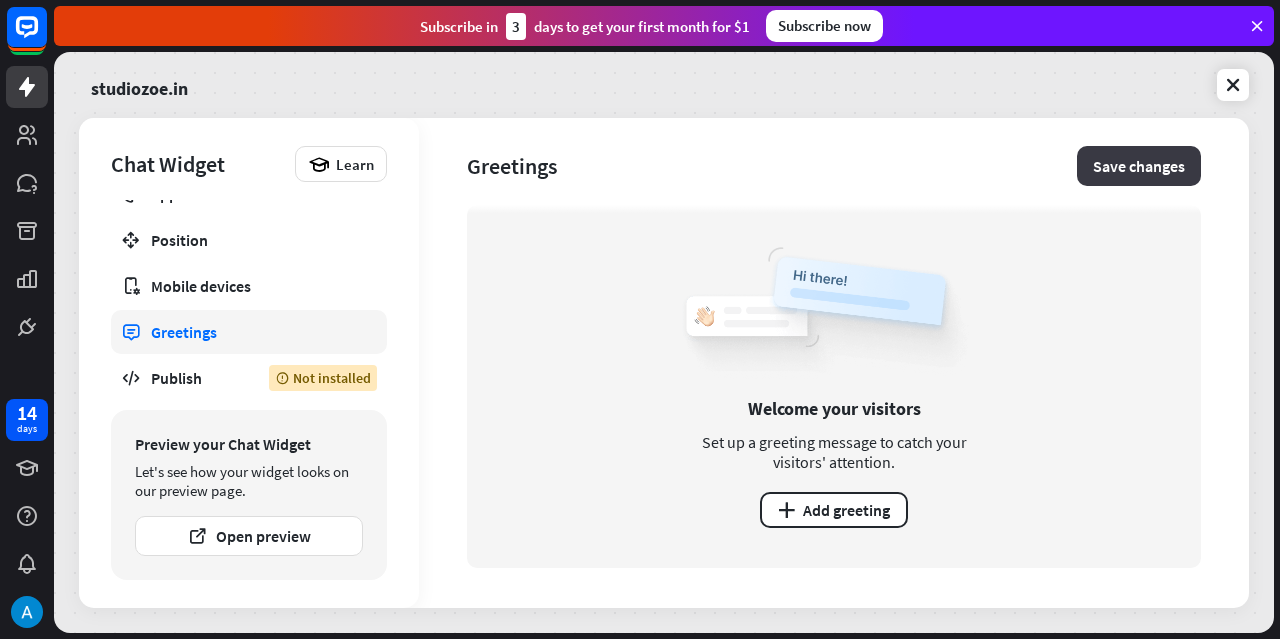 click on "Save changes" at bounding box center (1139, 166) 